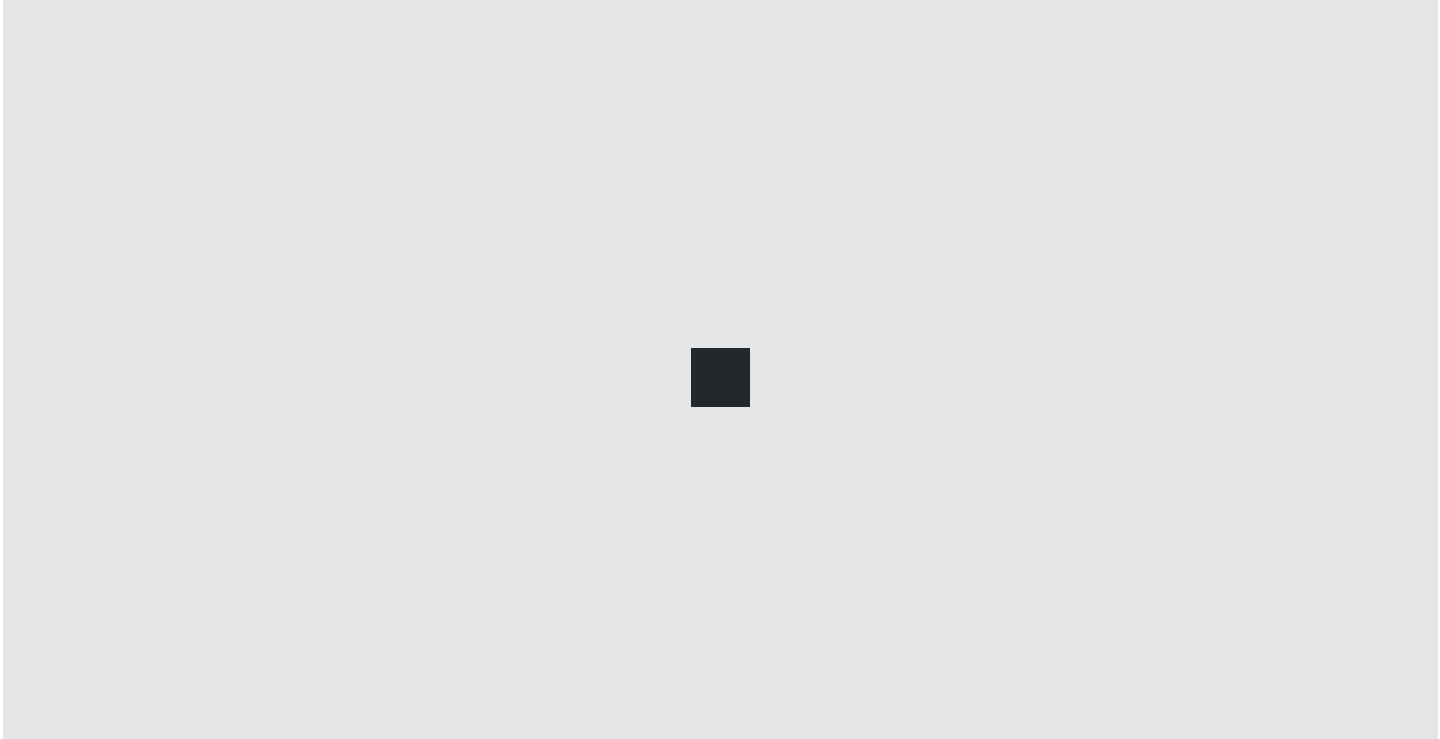 scroll, scrollTop: 0, scrollLeft: 0, axis: both 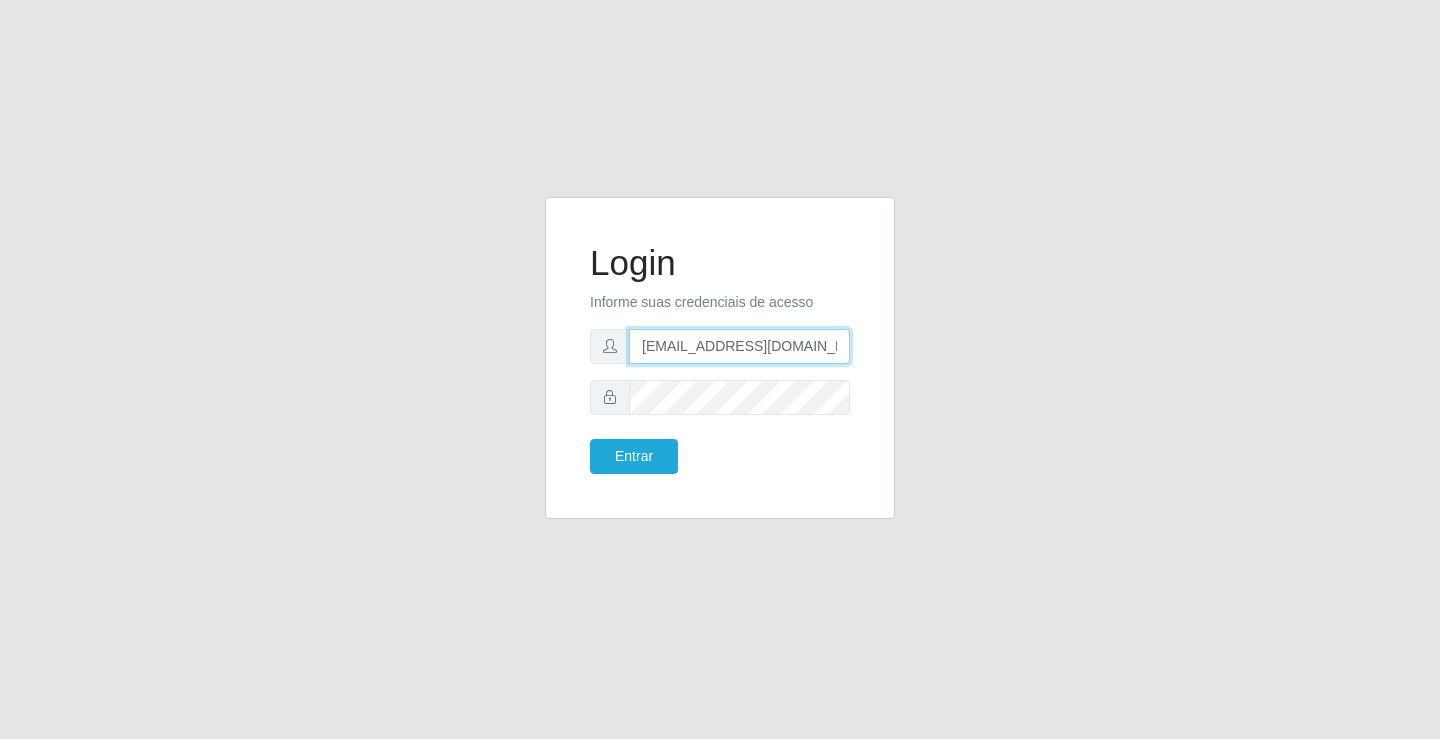 click on "[EMAIL_ADDRESS][DOMAIN_NAME]" at bounding box center (739, 346) 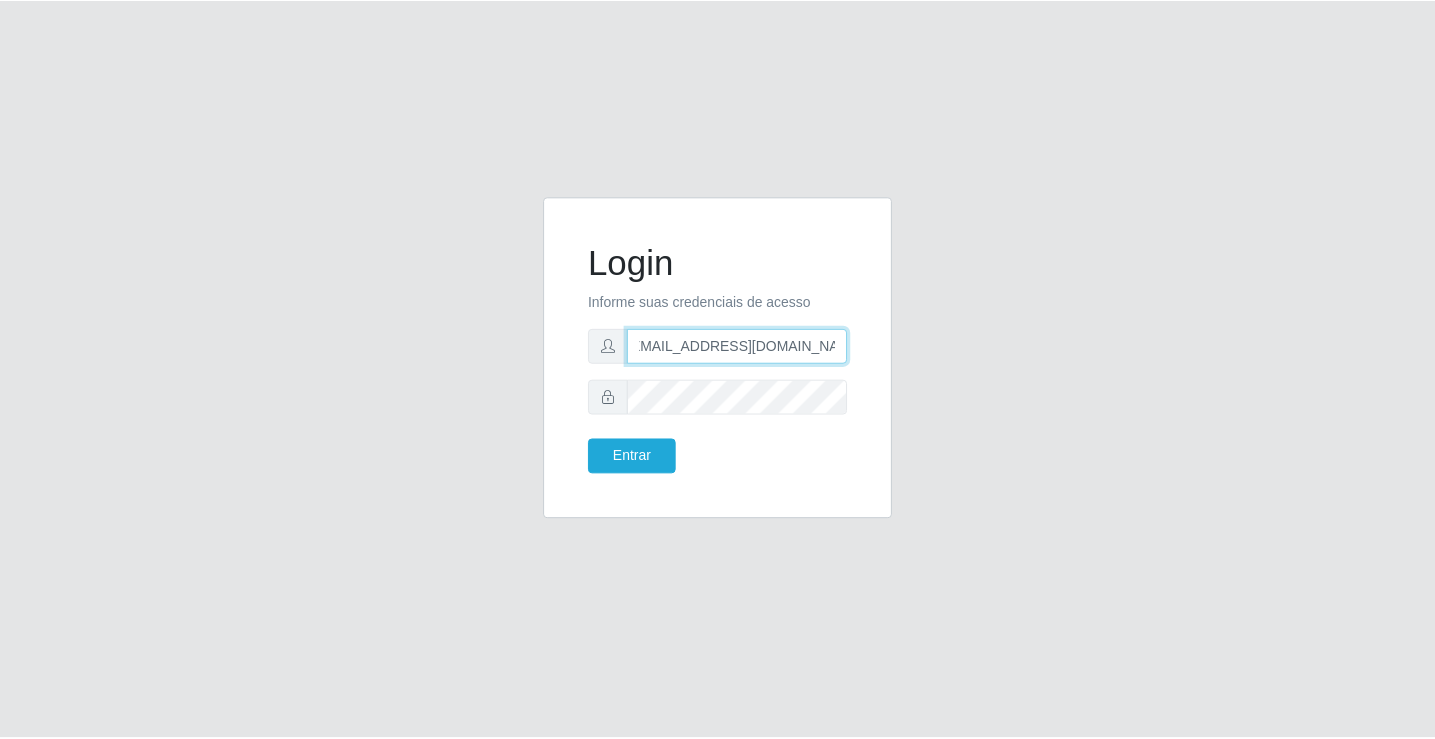 scroll, scrollTop: 0, scrollLeft: 0, axis: both 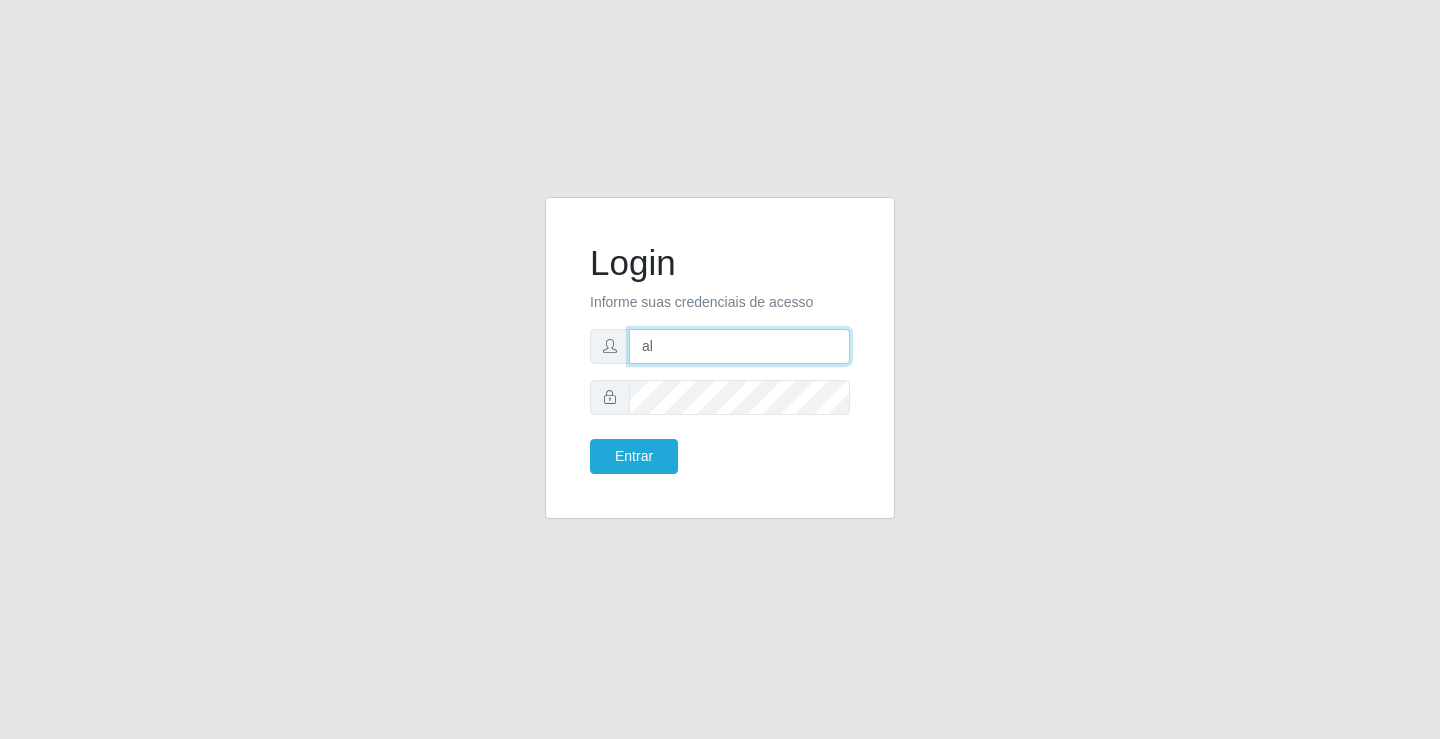 type on "a" 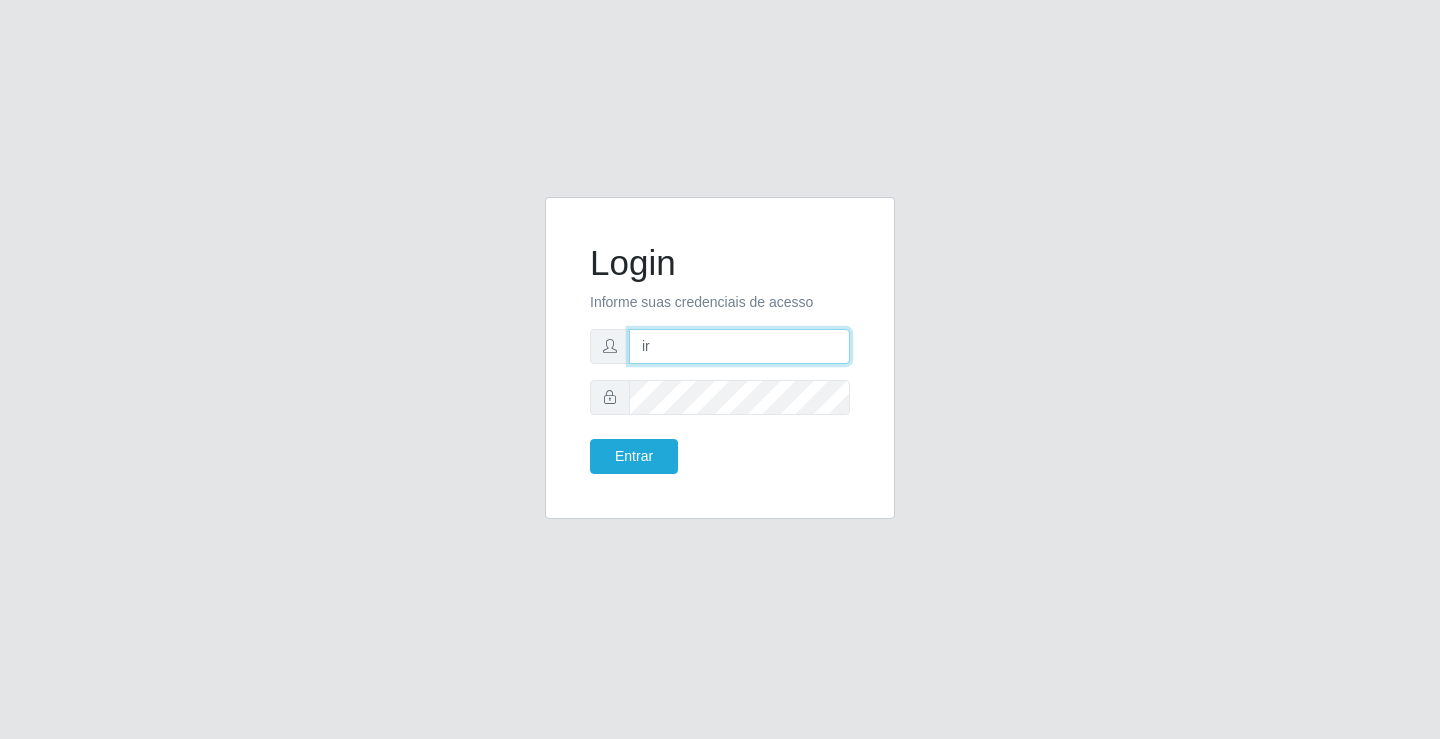 type on "[EMAIL_ADDRESS][DOMAIN_NAME]" 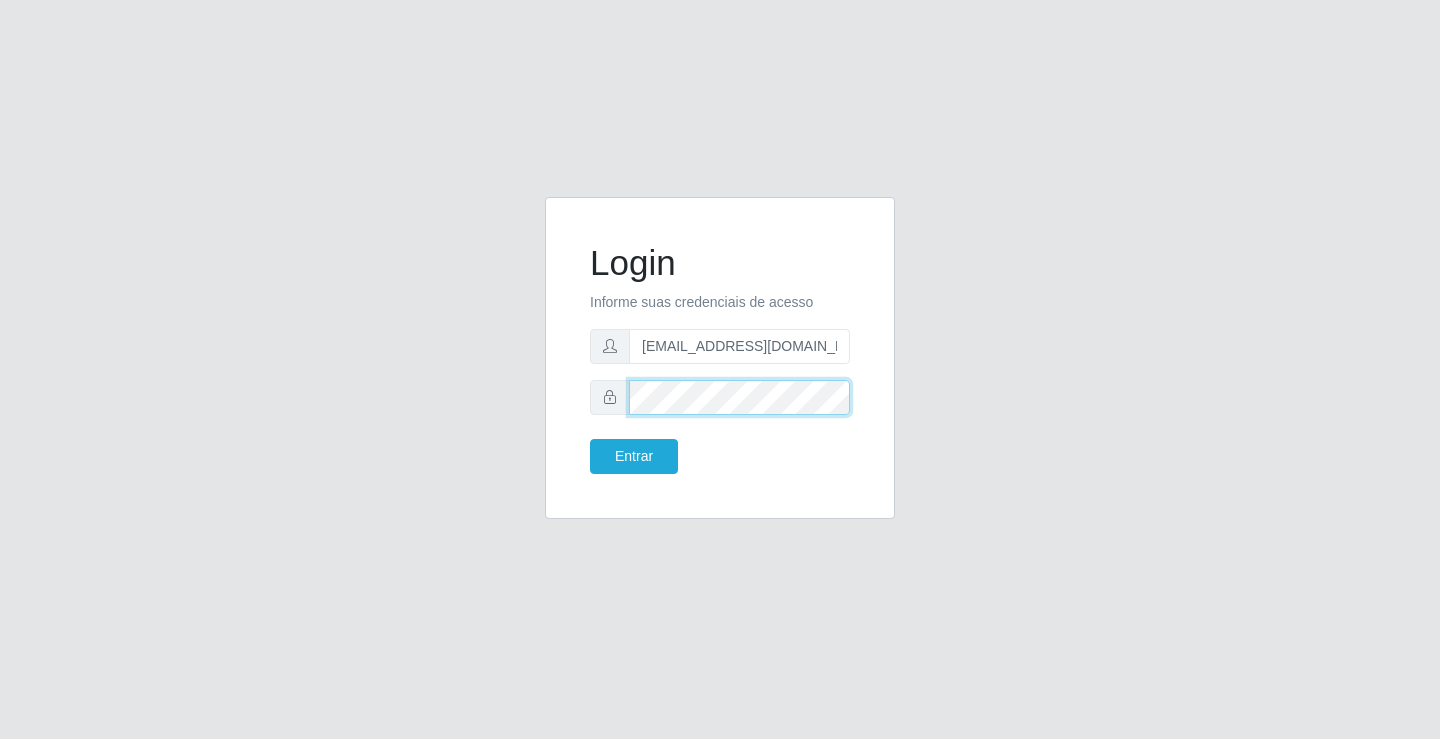 click on "Entrar" at bounding box center (634, 456) 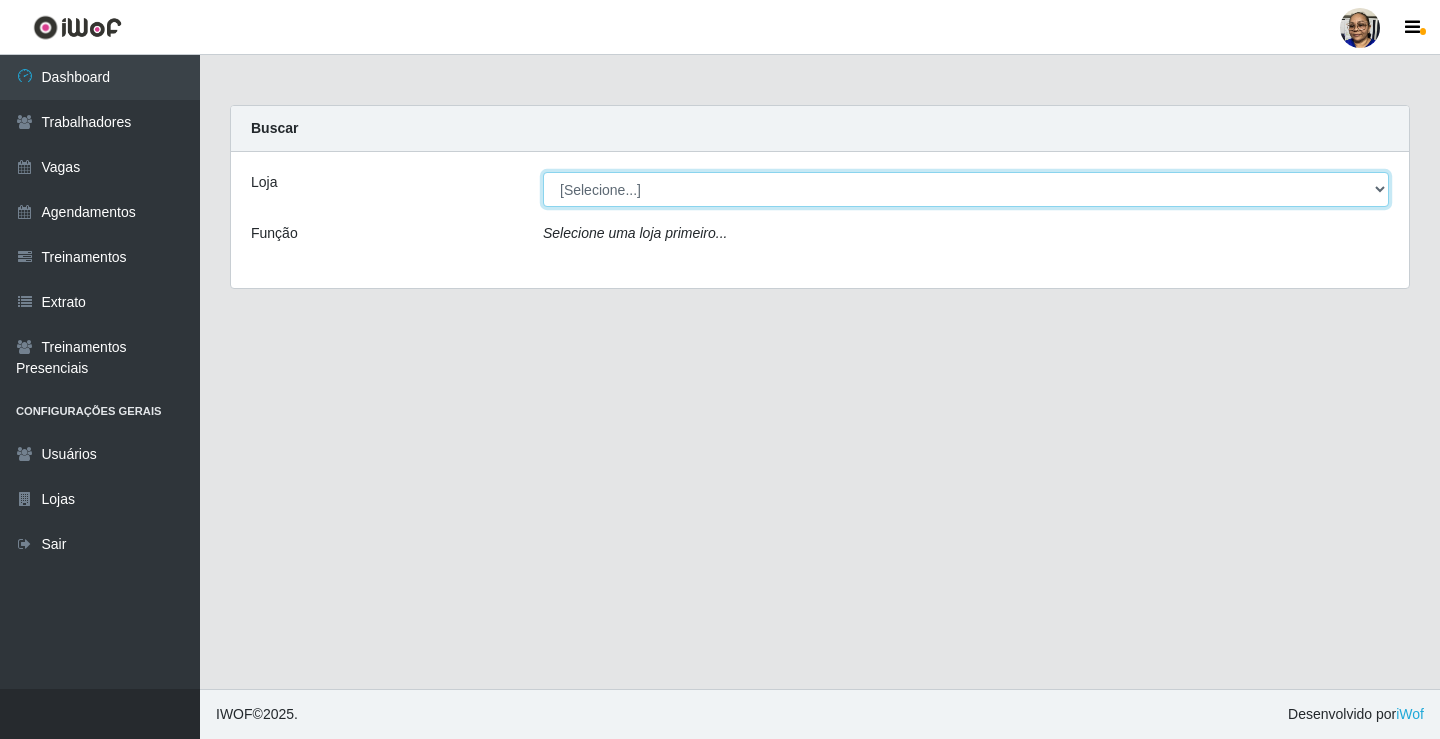 click on "[Selecione...] Mercadinho [GEOGRAPHIC_DATA]" at bounding box center (966, 189) 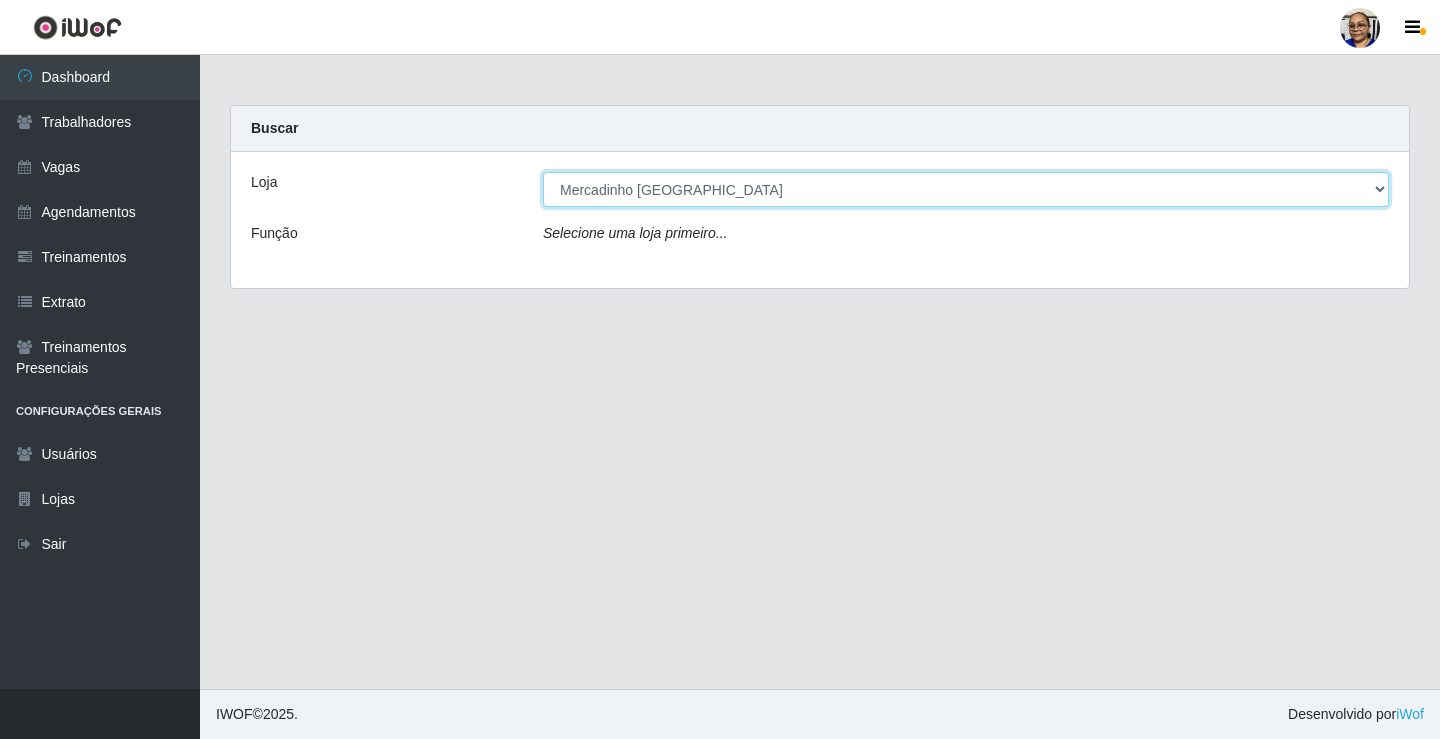 click on "[Selecione...] Mercadinho [GEOGRAPHIC_DATA]" at bounding box center [966, 189] 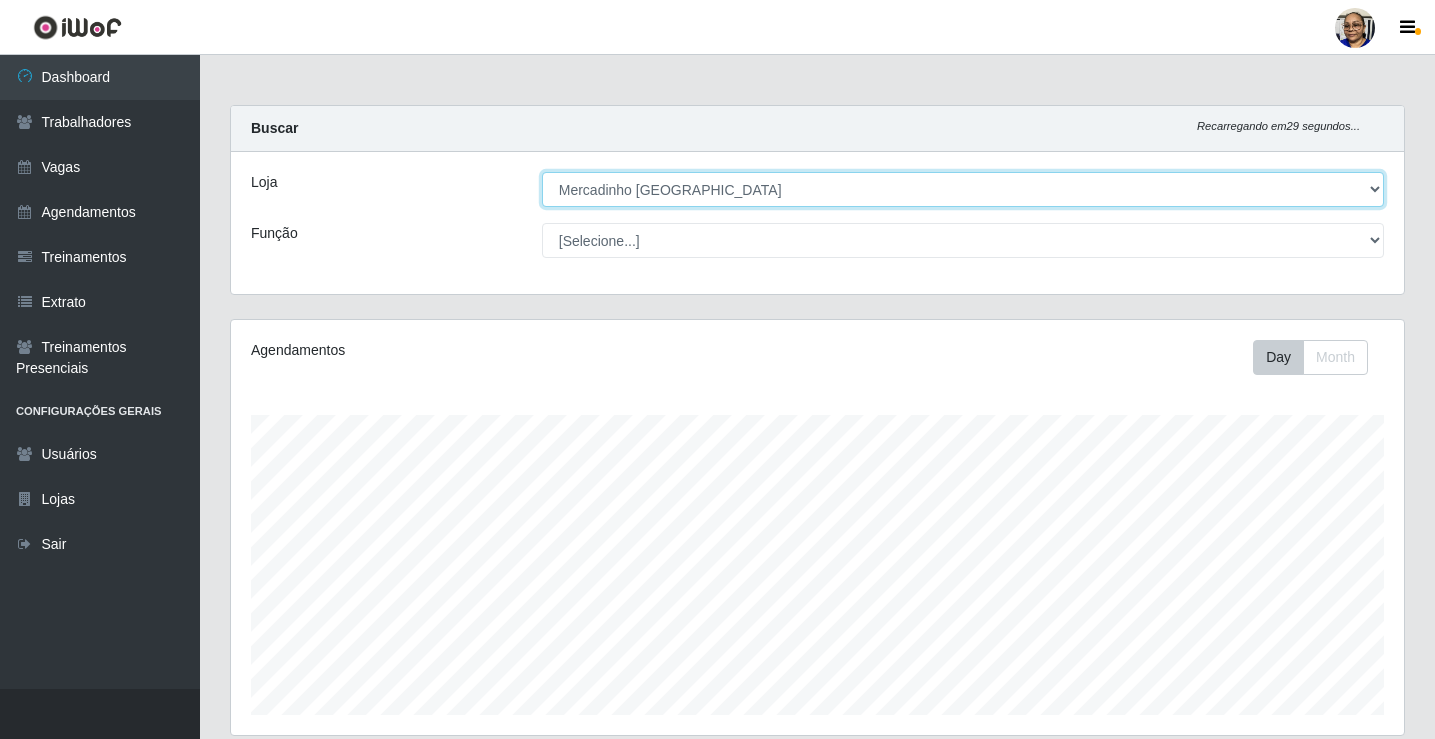 scroll, scrollTop: 999585, scrollLeft: 998827, axis: both 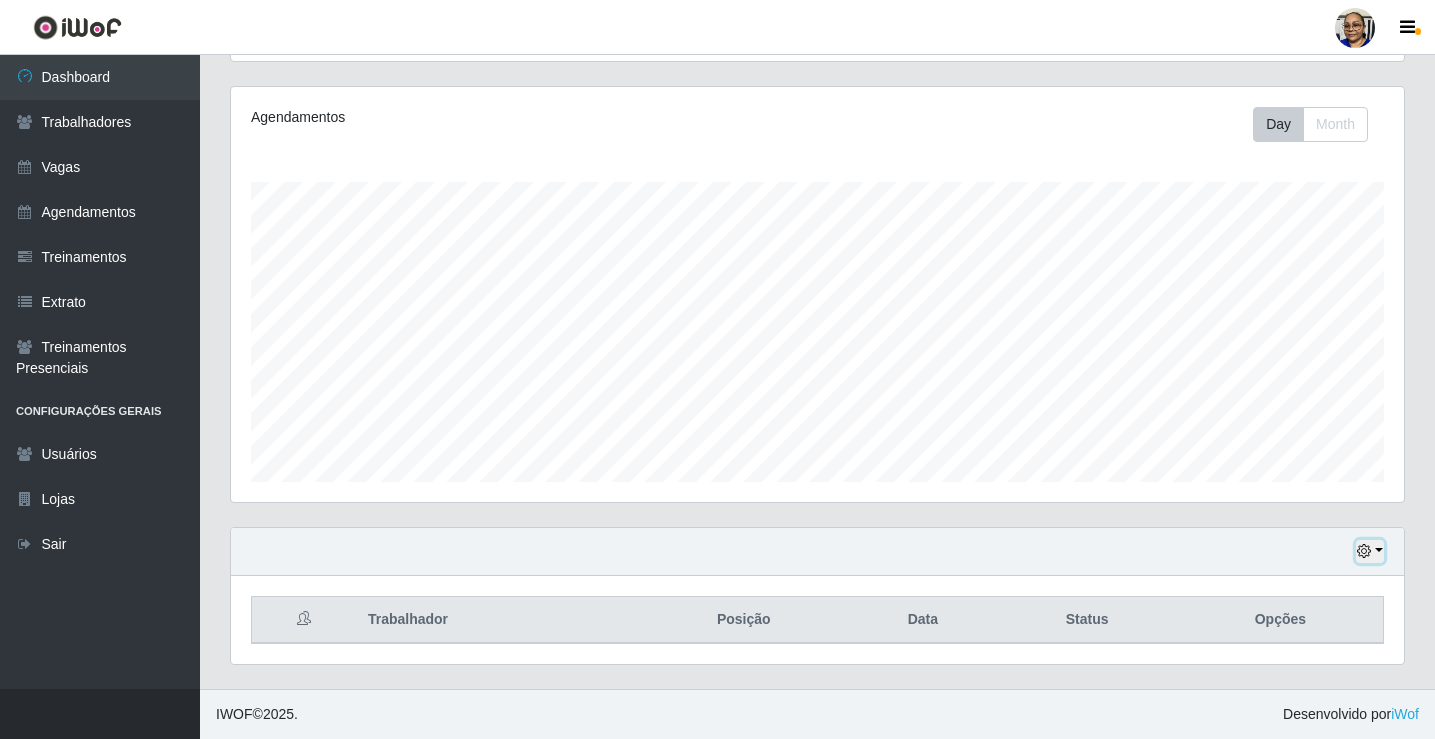 click at bounding box center (1370, 551) 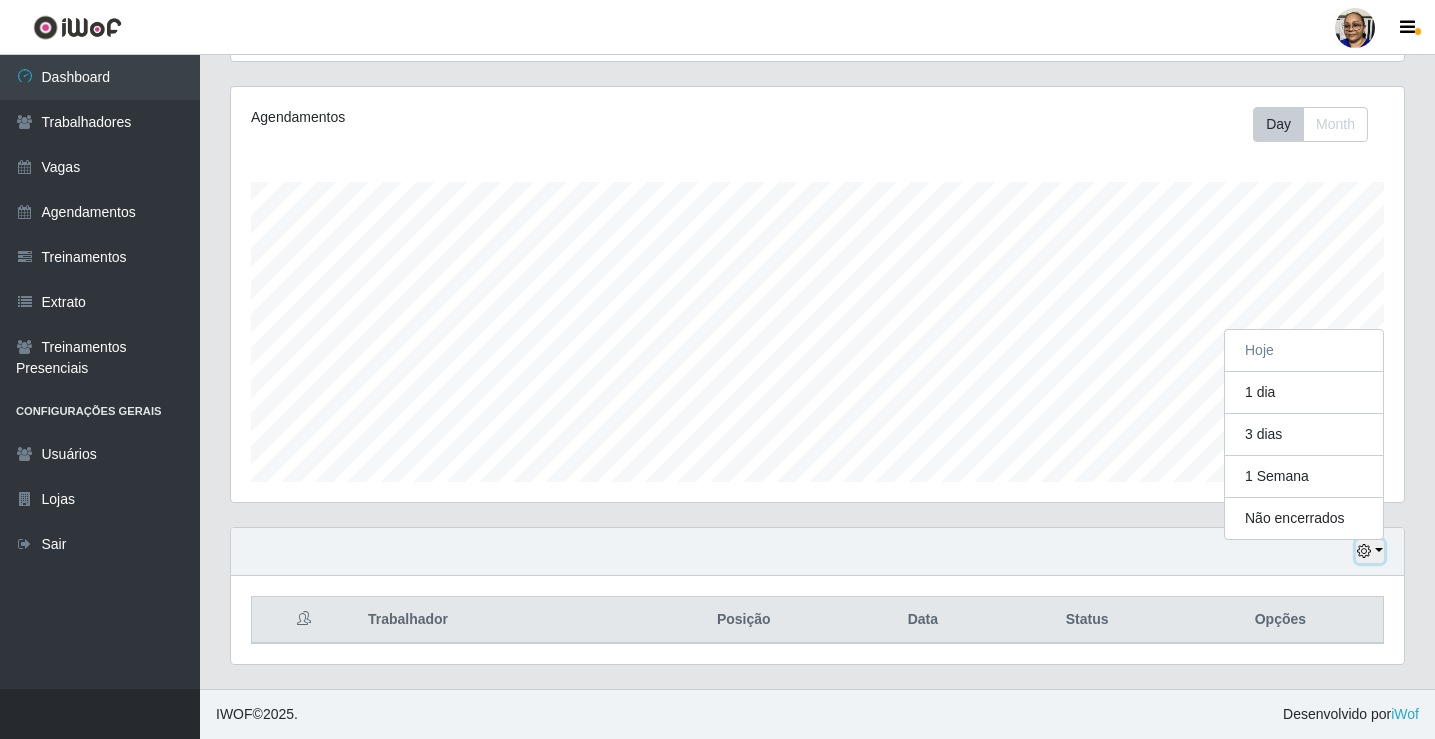 scroll, scrollTop: 415, scrollLeft: 1173, axis: both 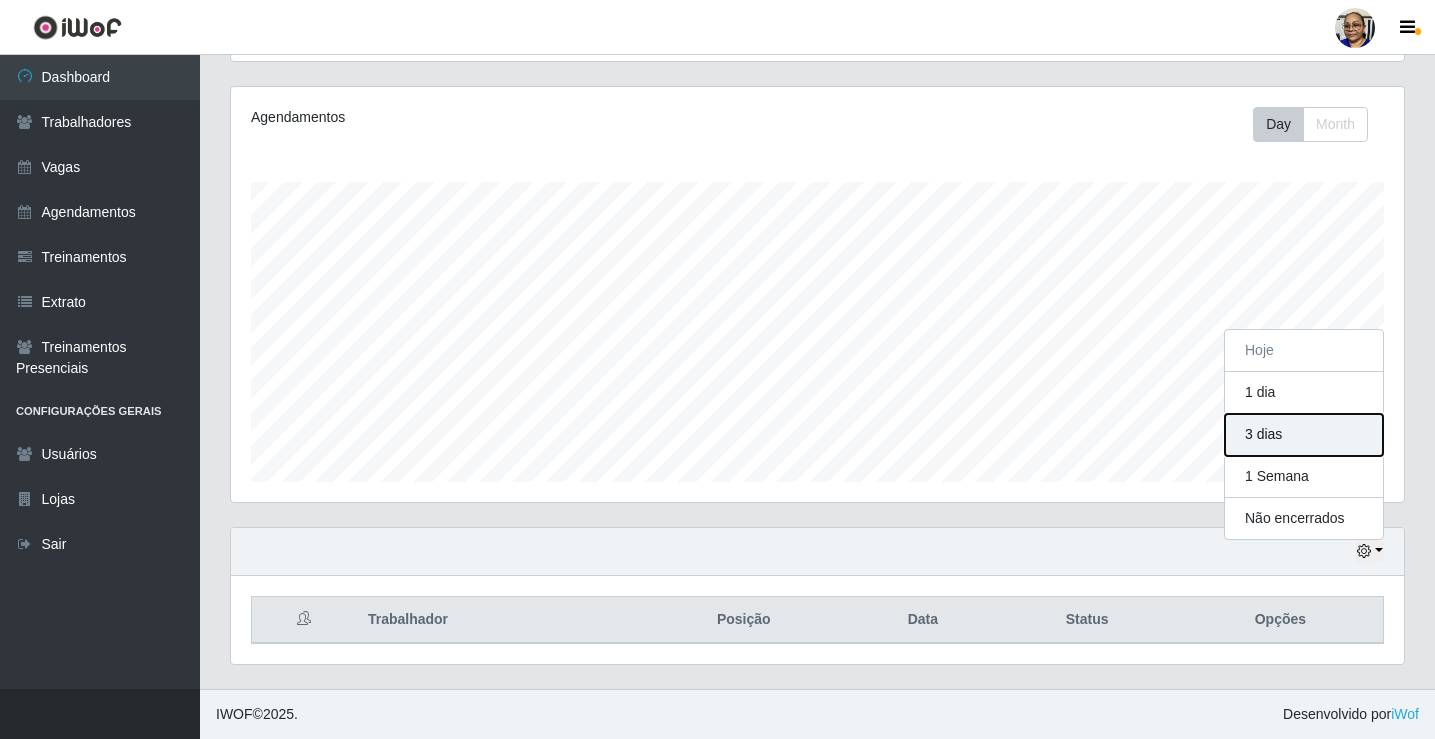 click on "3 dias" at bounding box center (1304, 435) 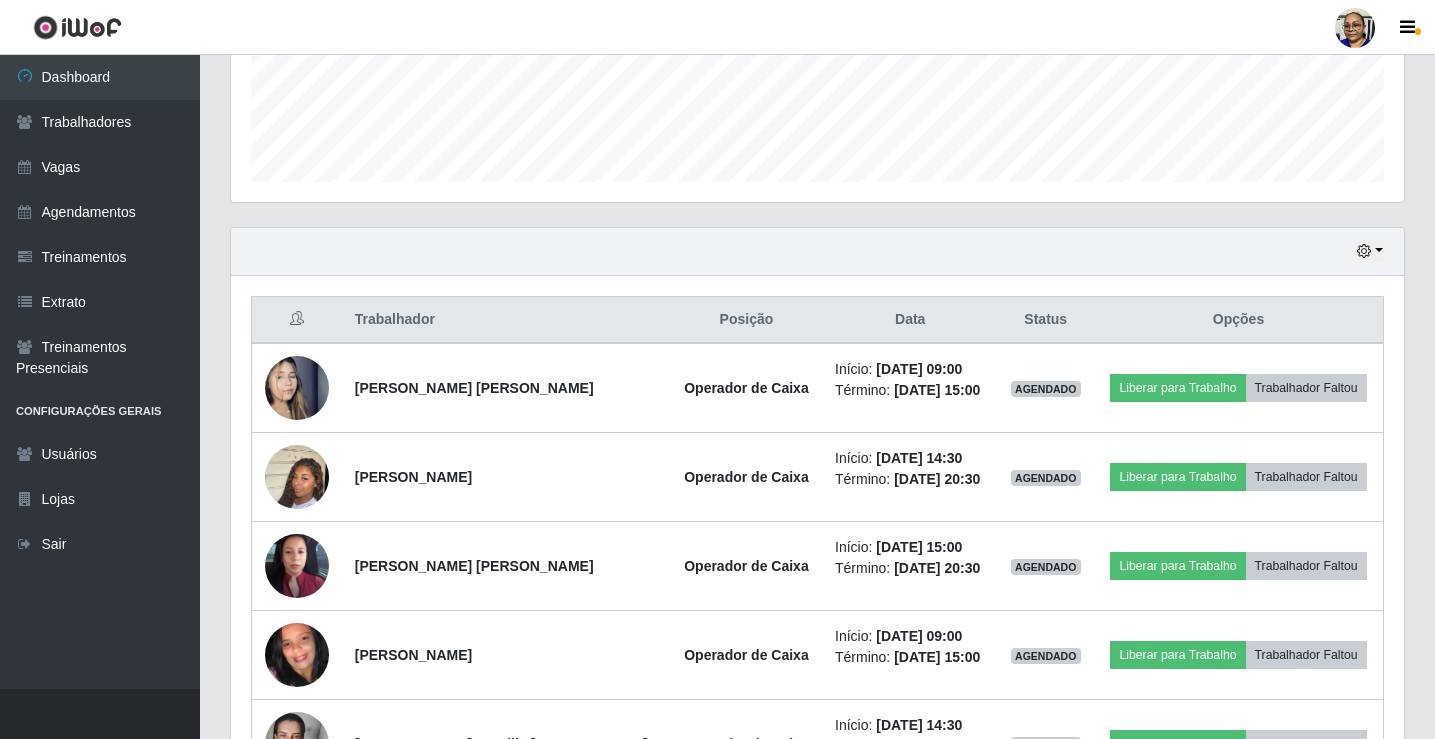 scroll, scrollTop: 500, scrollLeft: 0, axis: vertical 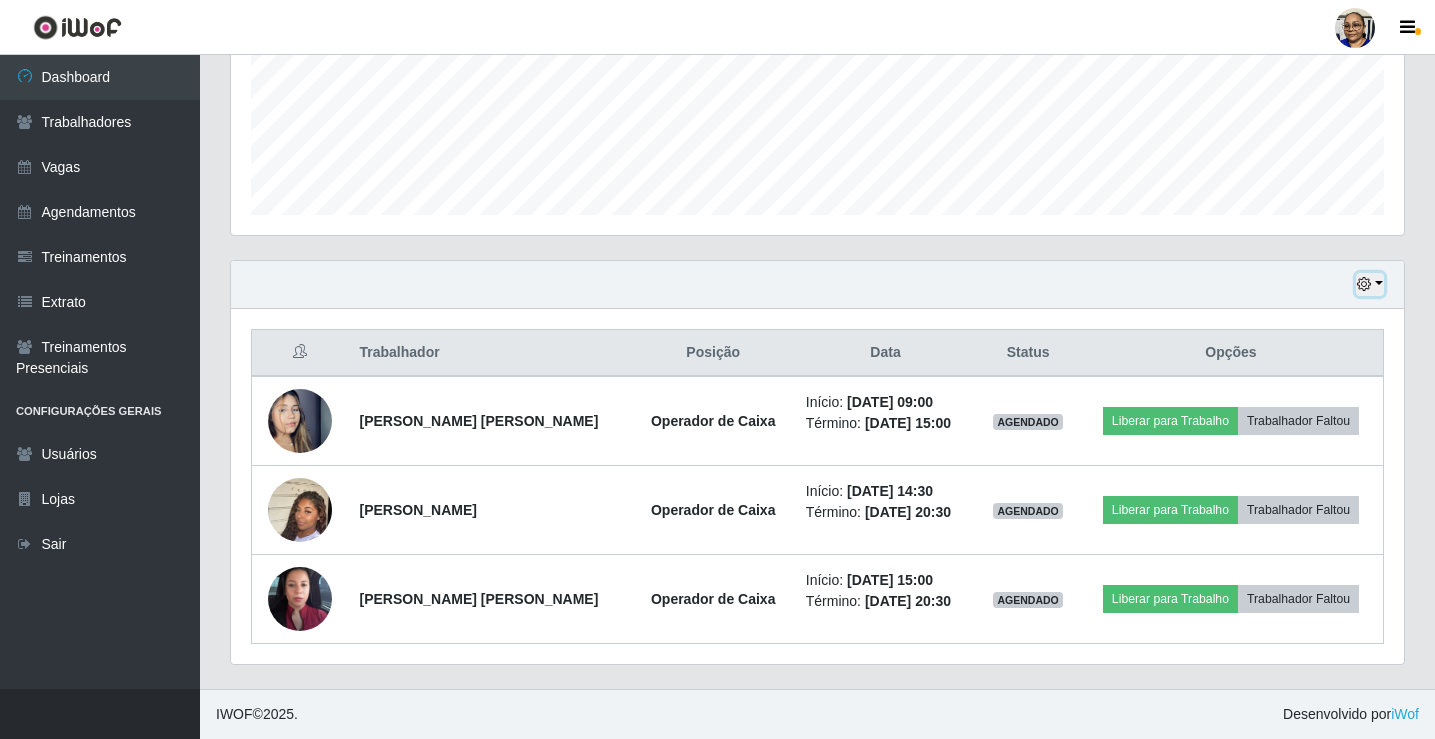 click at bounding box center [1370, 284] 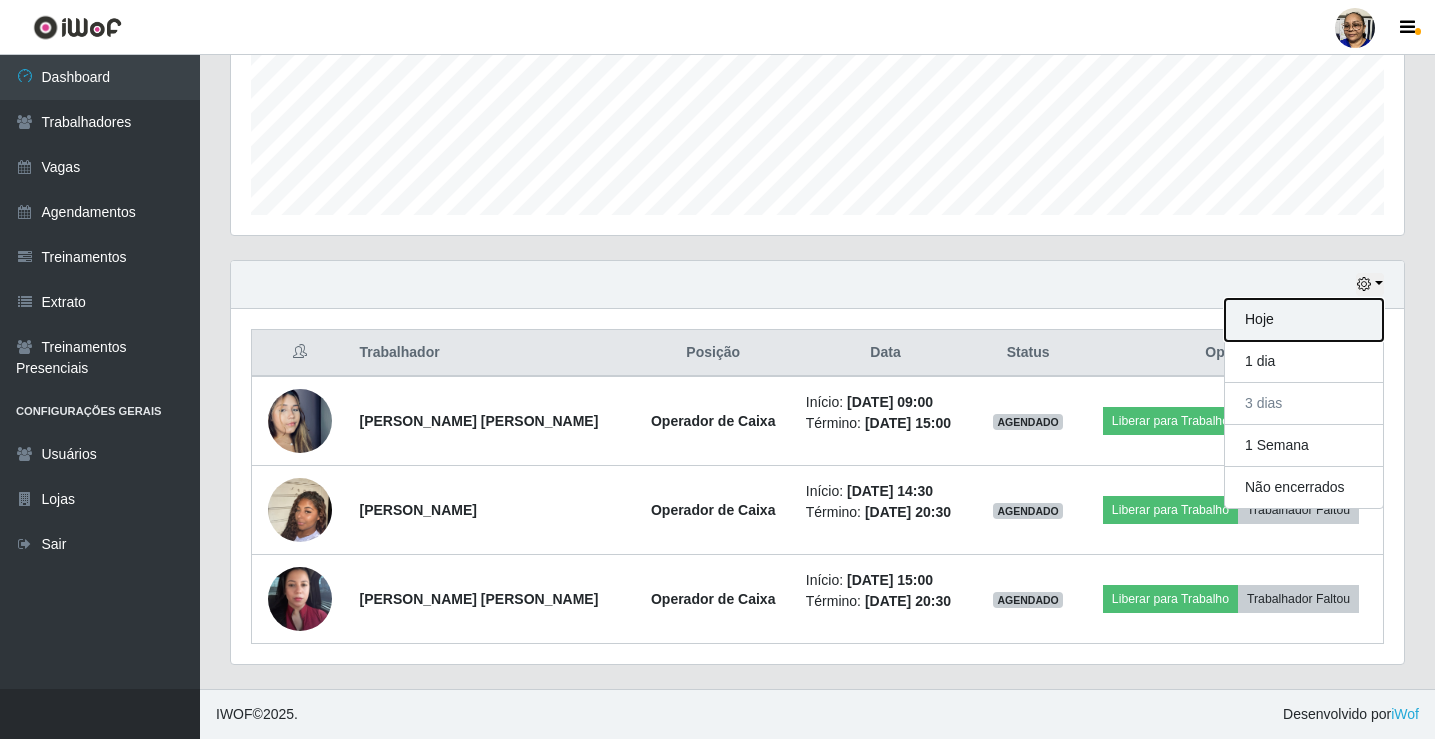 click on "Hoje" at bounding box center [1304, 320] 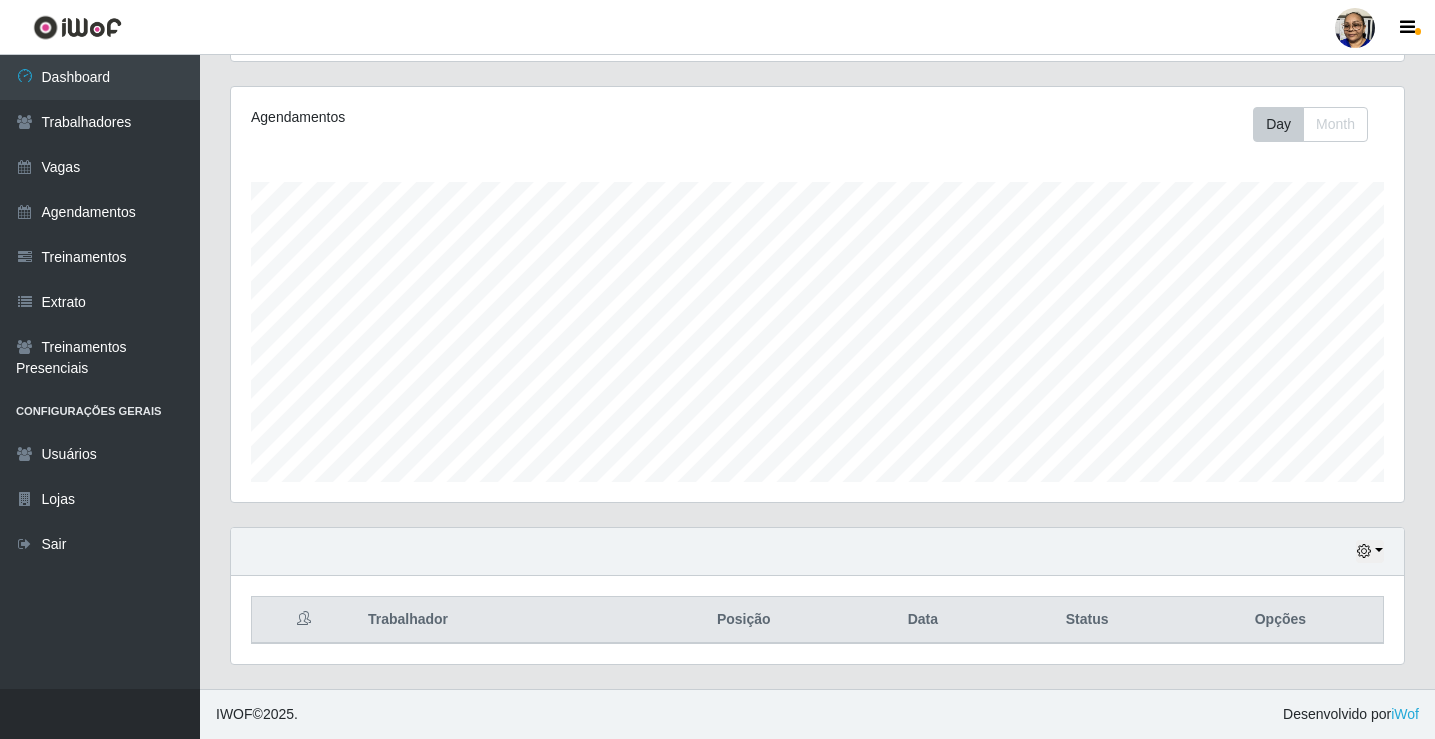scroll, scrollTop: 500, scrollLeft: 0, axis: vertical 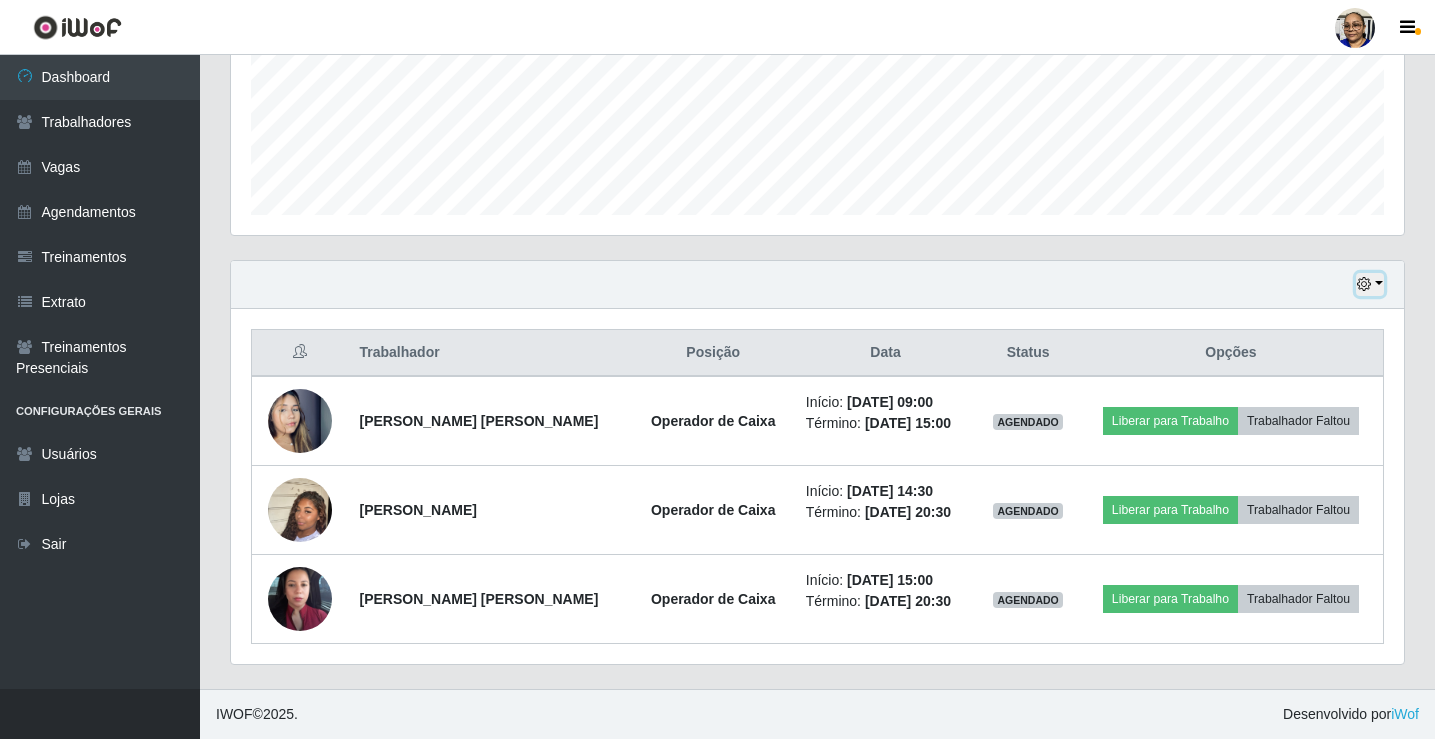 click at bounding box center [1370, 284] 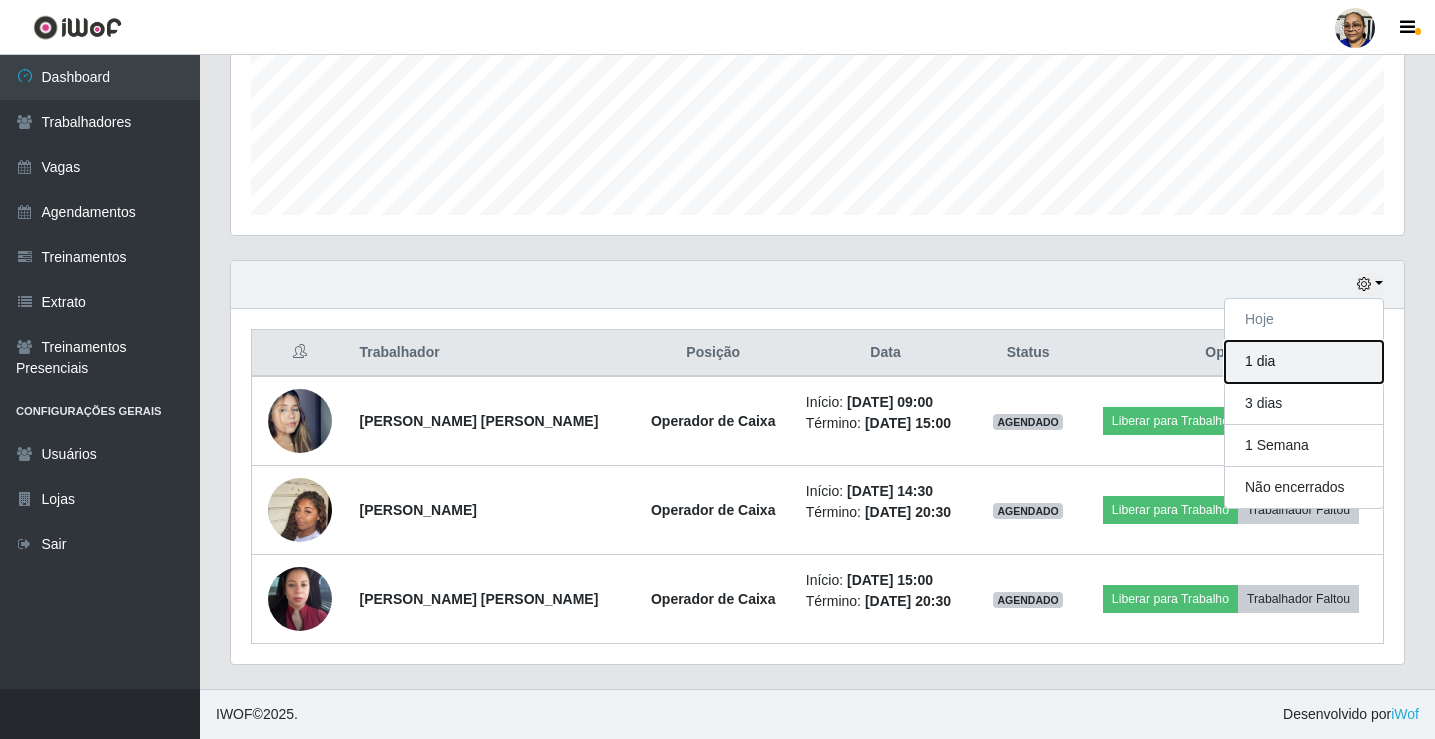 click on "1 dia" at bounding box center [1304, 362] 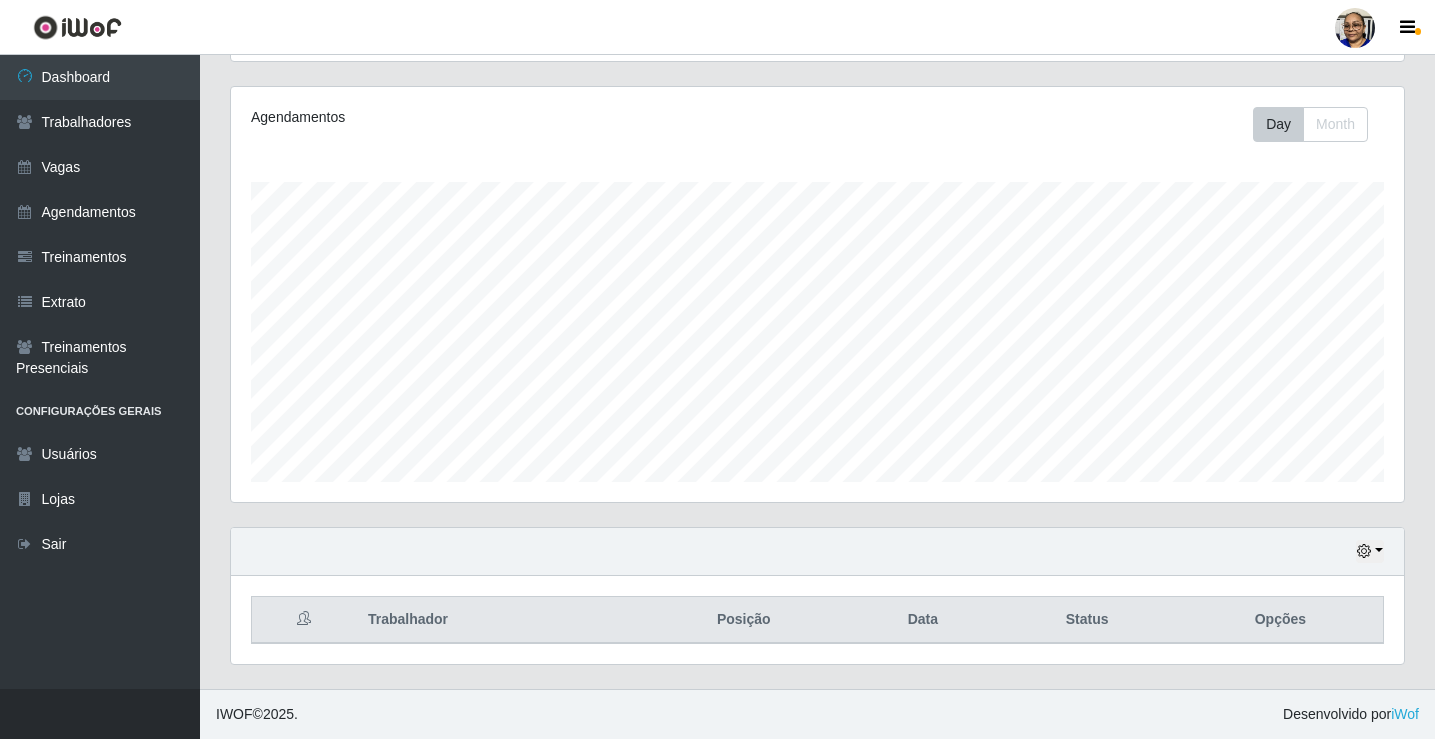 scroll, scrollTop: 500, scrollLeft: 0, axis: vertical 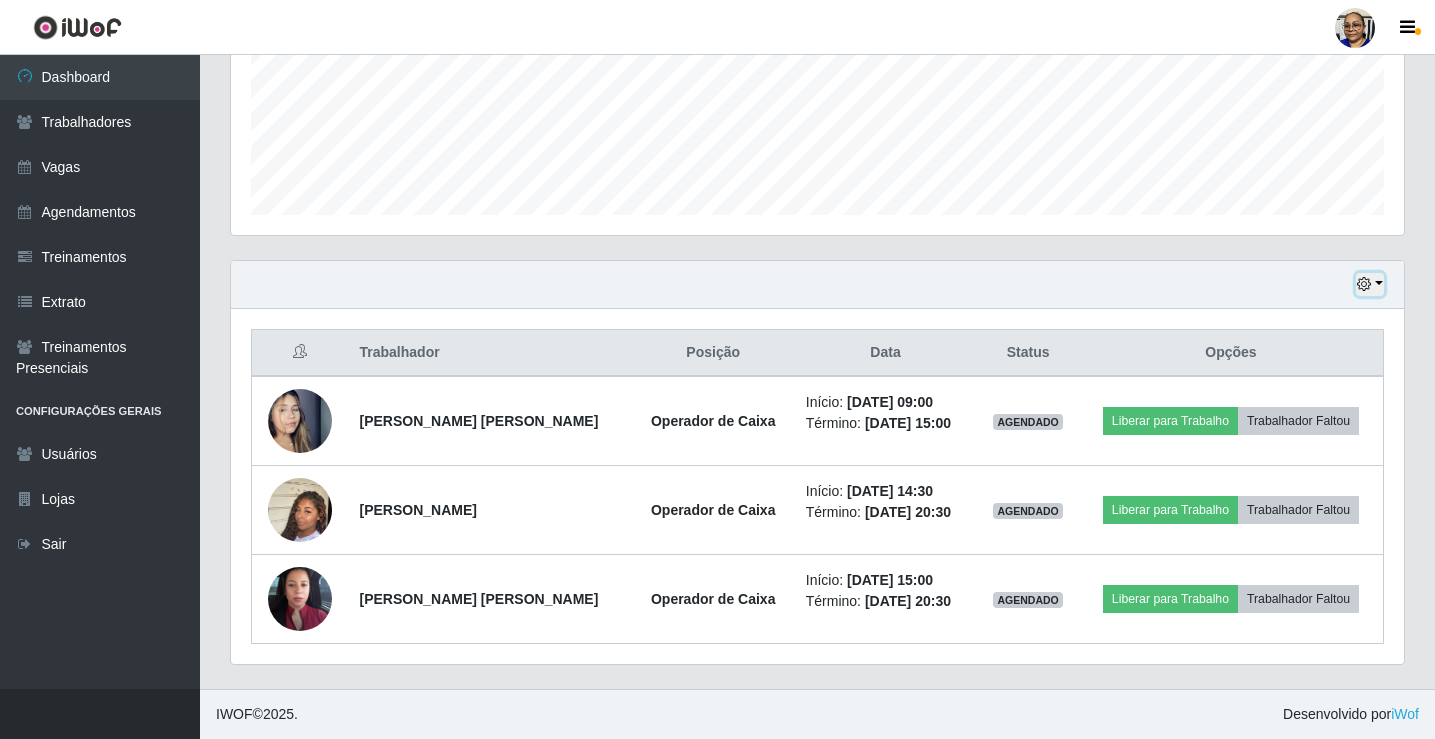 click at bounding box center [1370, 284] 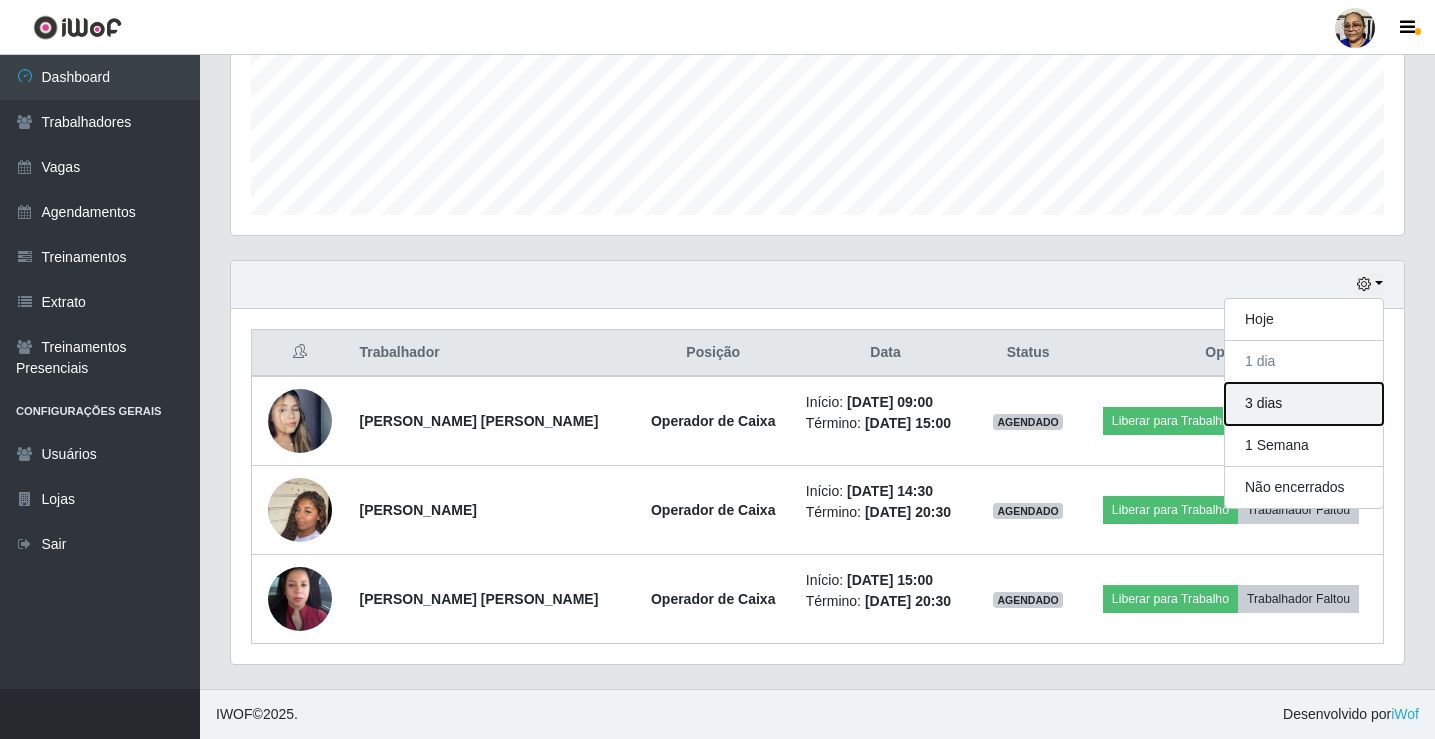 click on "3 dias" at bounding box center (1304, 404) 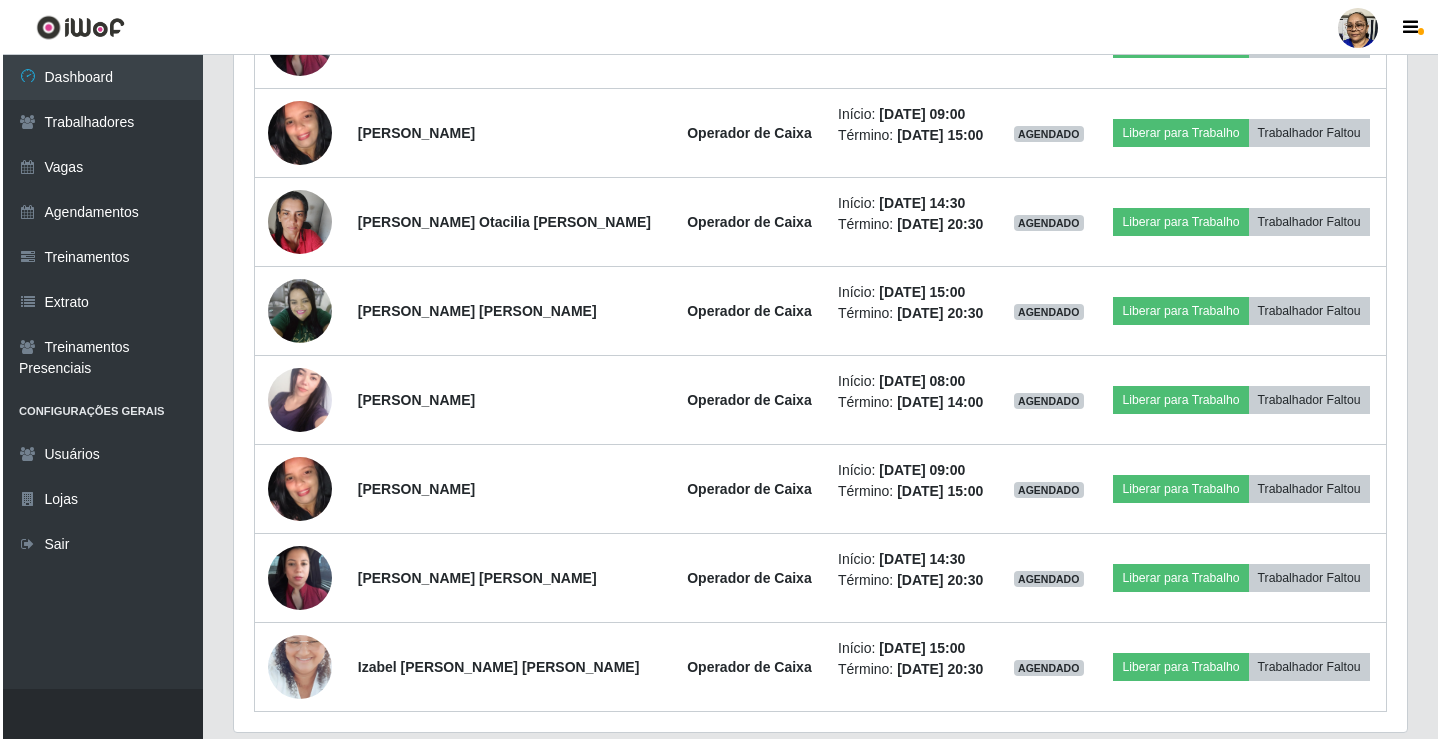 scroll, scrollTop: 1100, scrollLeft: 0, axis: vertical 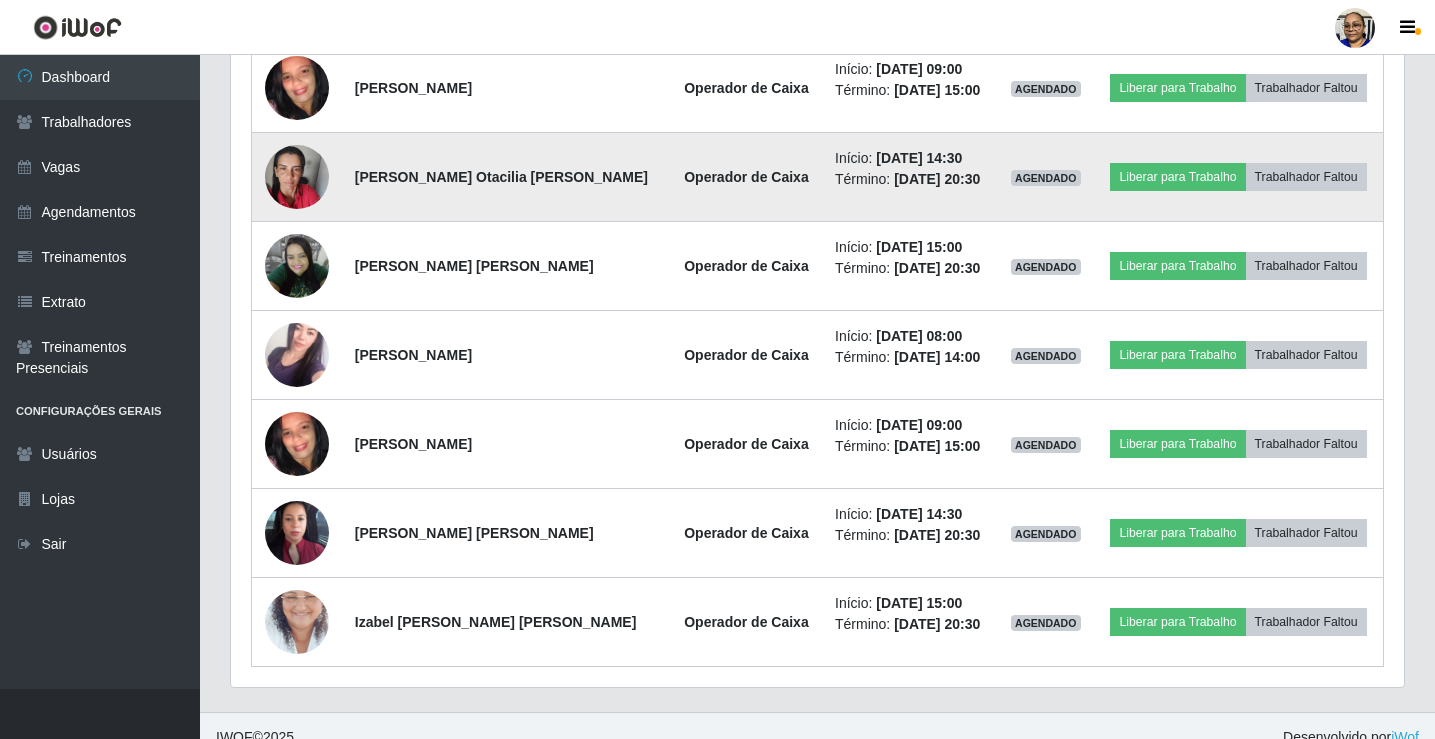 click at bounding box center [297, 177] 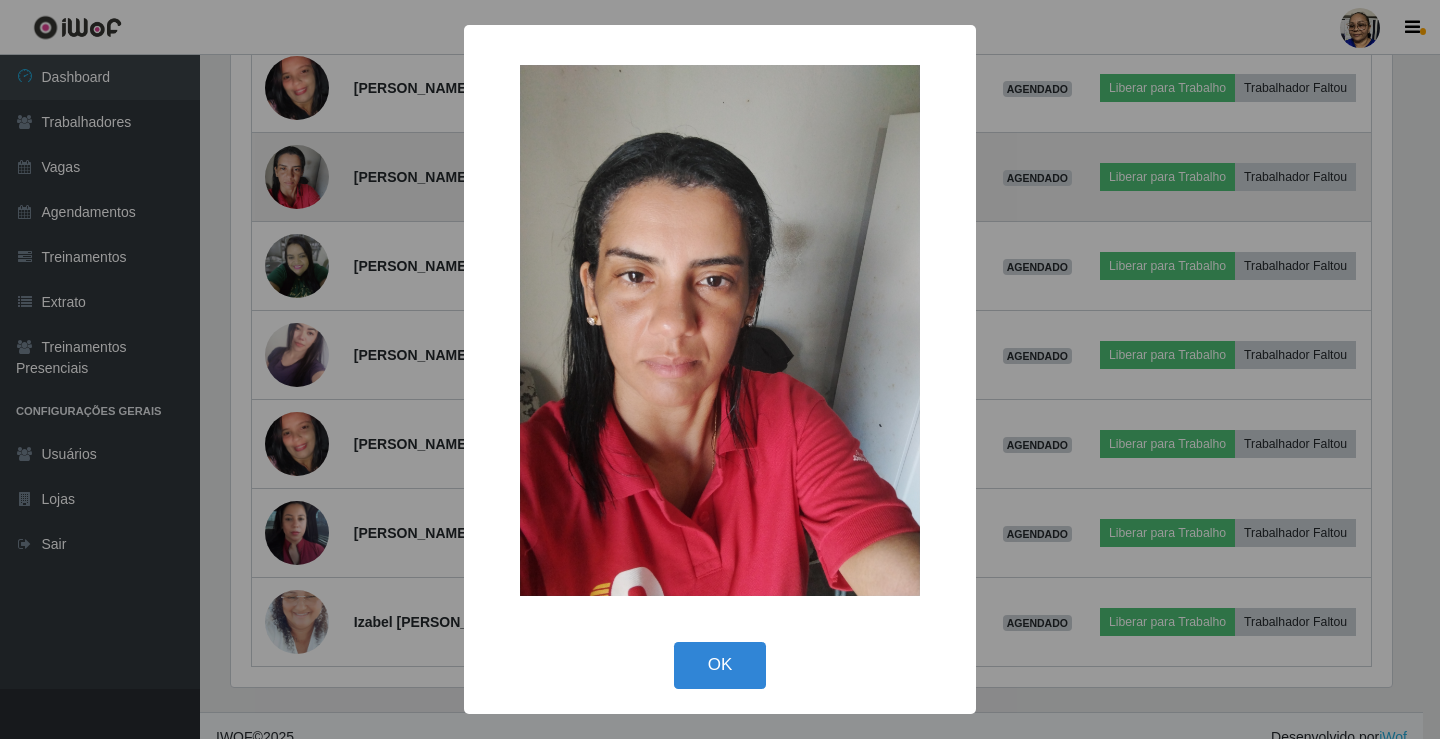 scroll, scrollTop: 999585, scrollLeft: 998839, axis: both 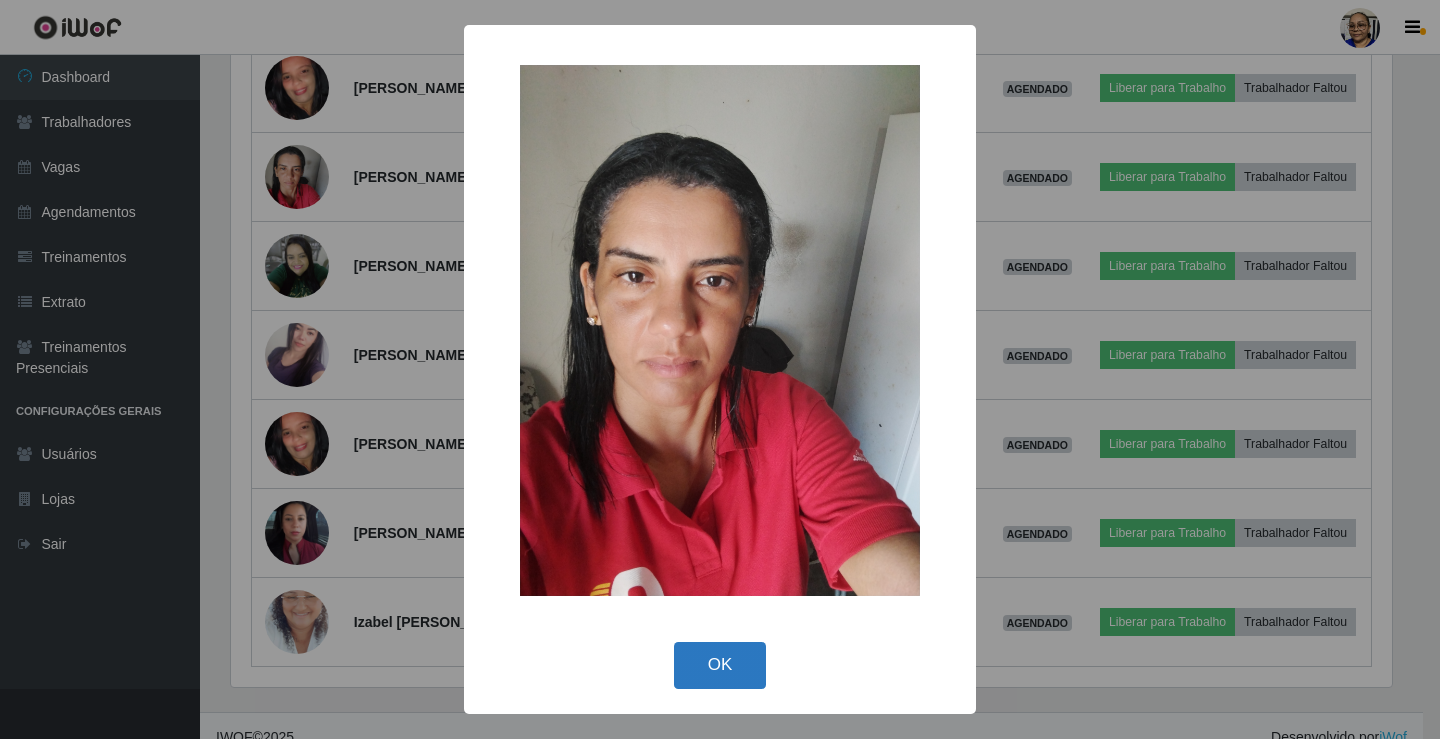click on "OK" at bounding box center (720, 665) 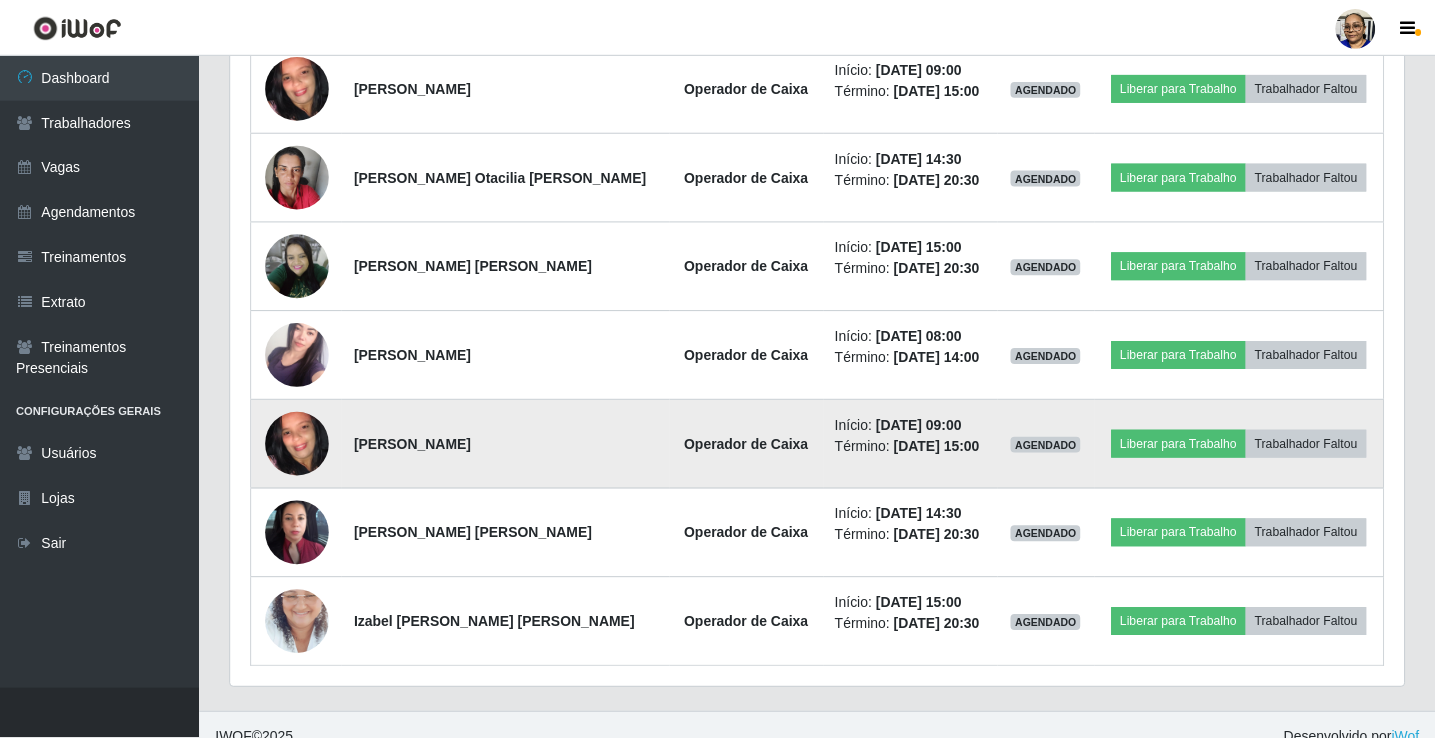 scroll, scrollTop: 999585, scrollLeft: 998827, axis: both 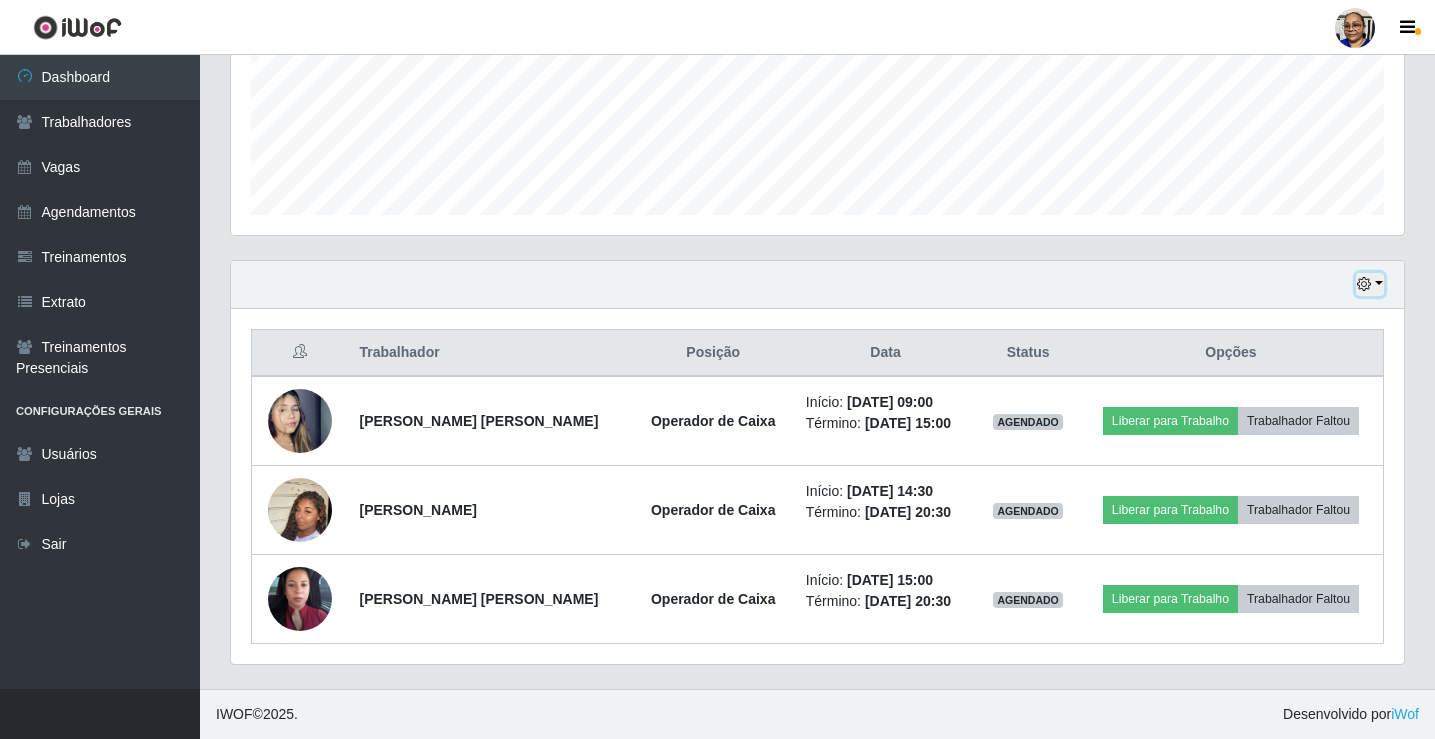 click at bounding box center [1370, 284] 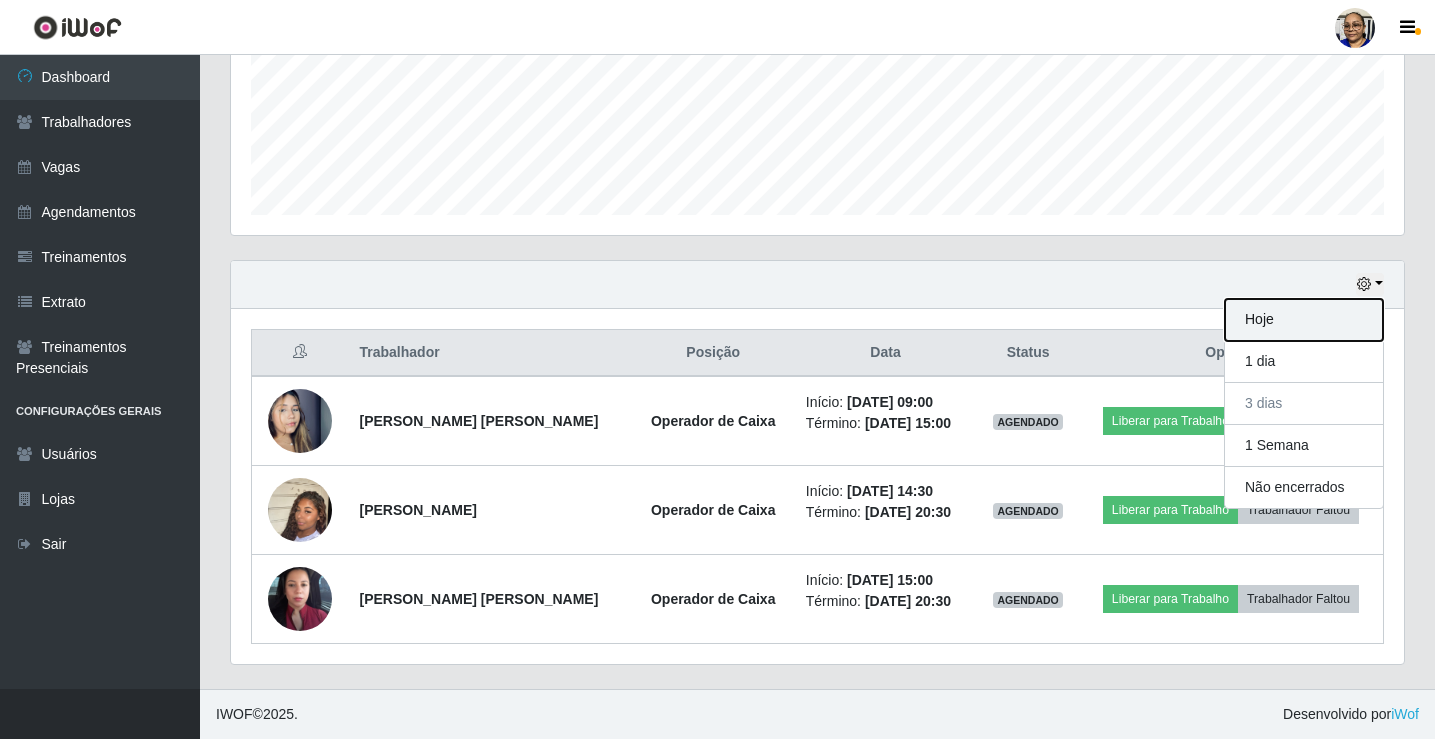 click on "Hoje" at bounding box center (1304, 320) 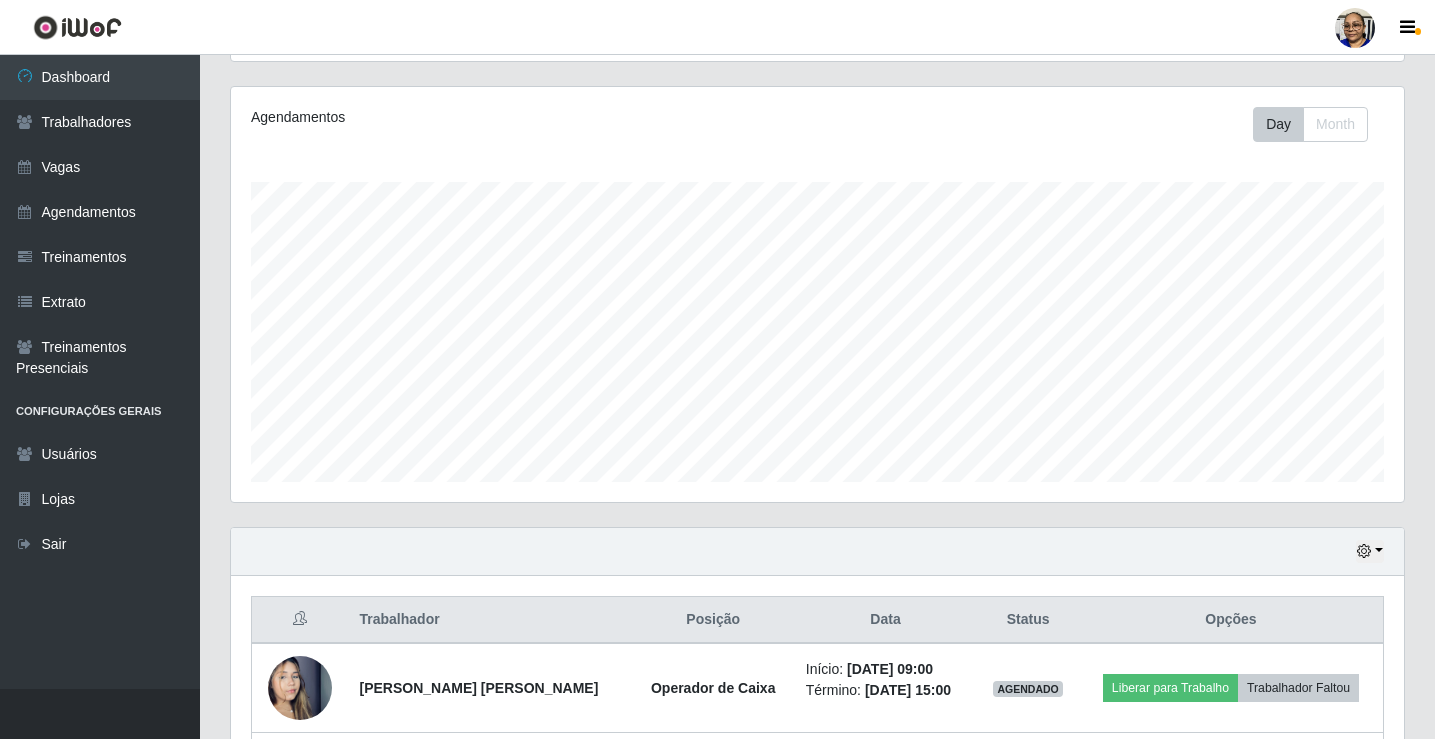 scroll, scrollTop: 500, scrollLeft: 0, axis: vertical 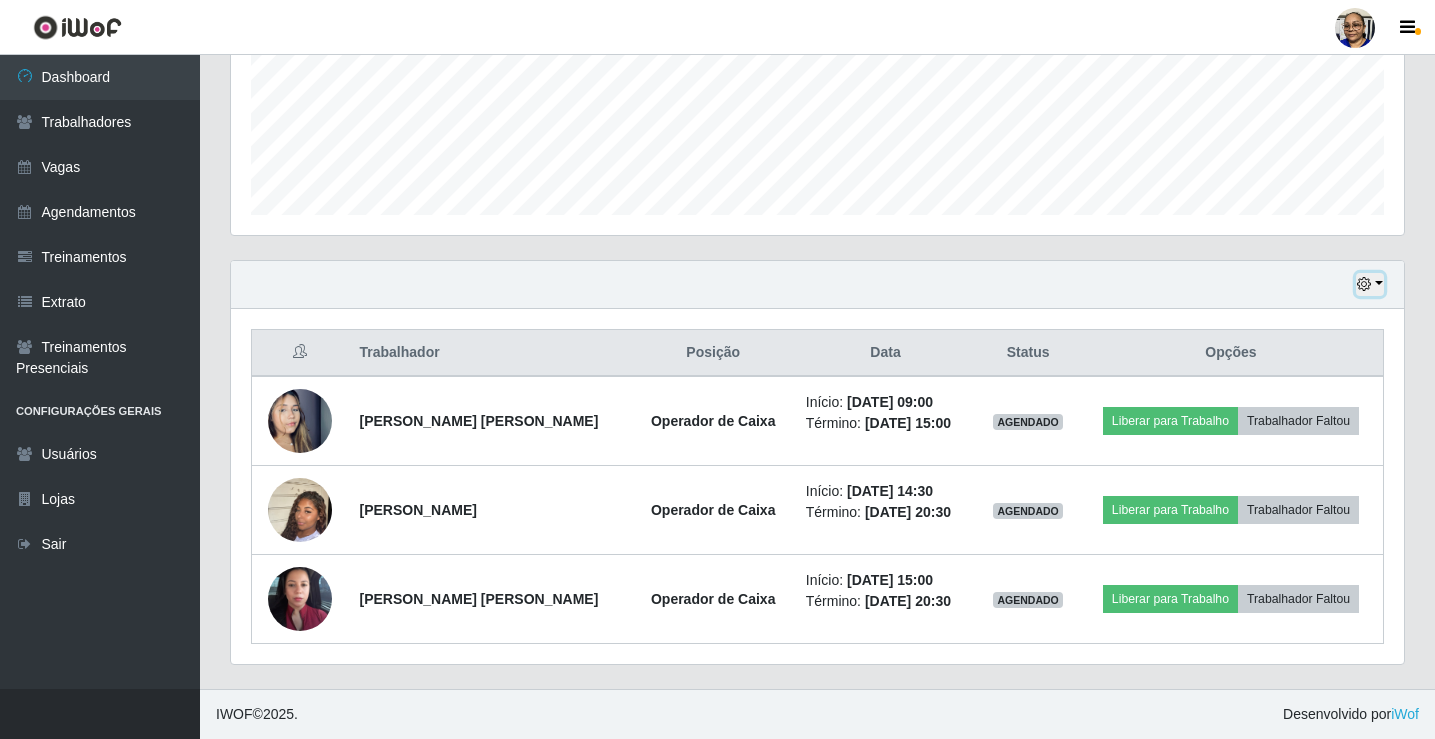 click at bounding box center (1370, 284) 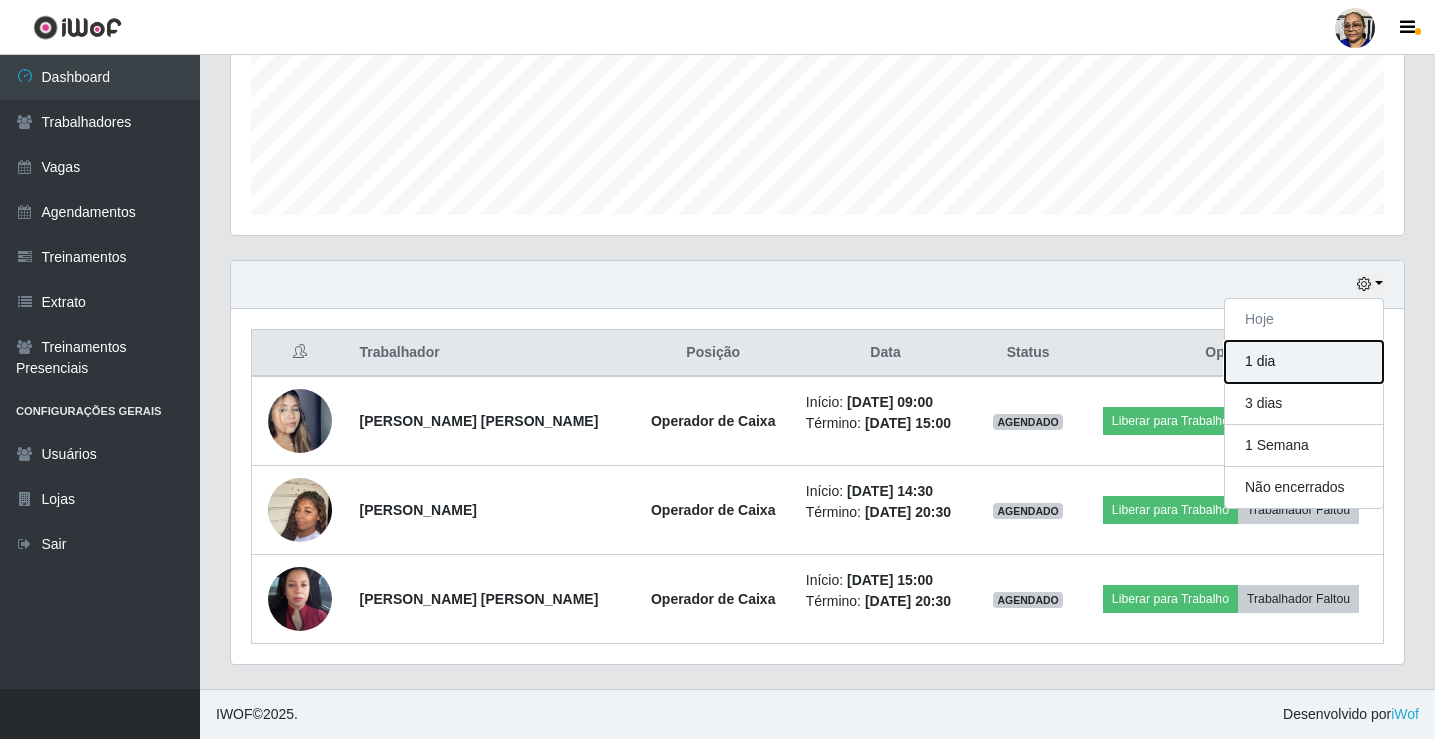 click on "1 dia" at bounding box center [1304, 362] 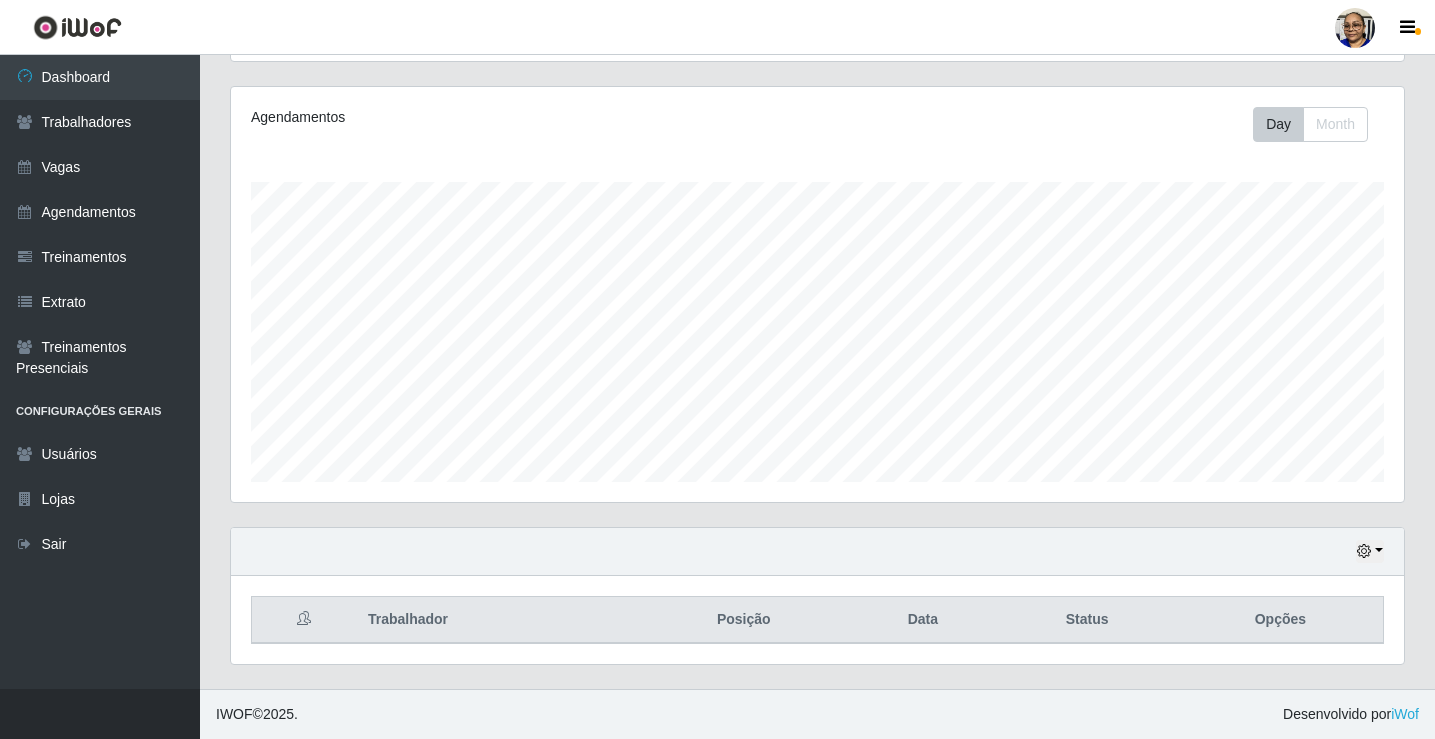 scroll, scrollTop: 500, scrollLeft: 0, axis: vertical 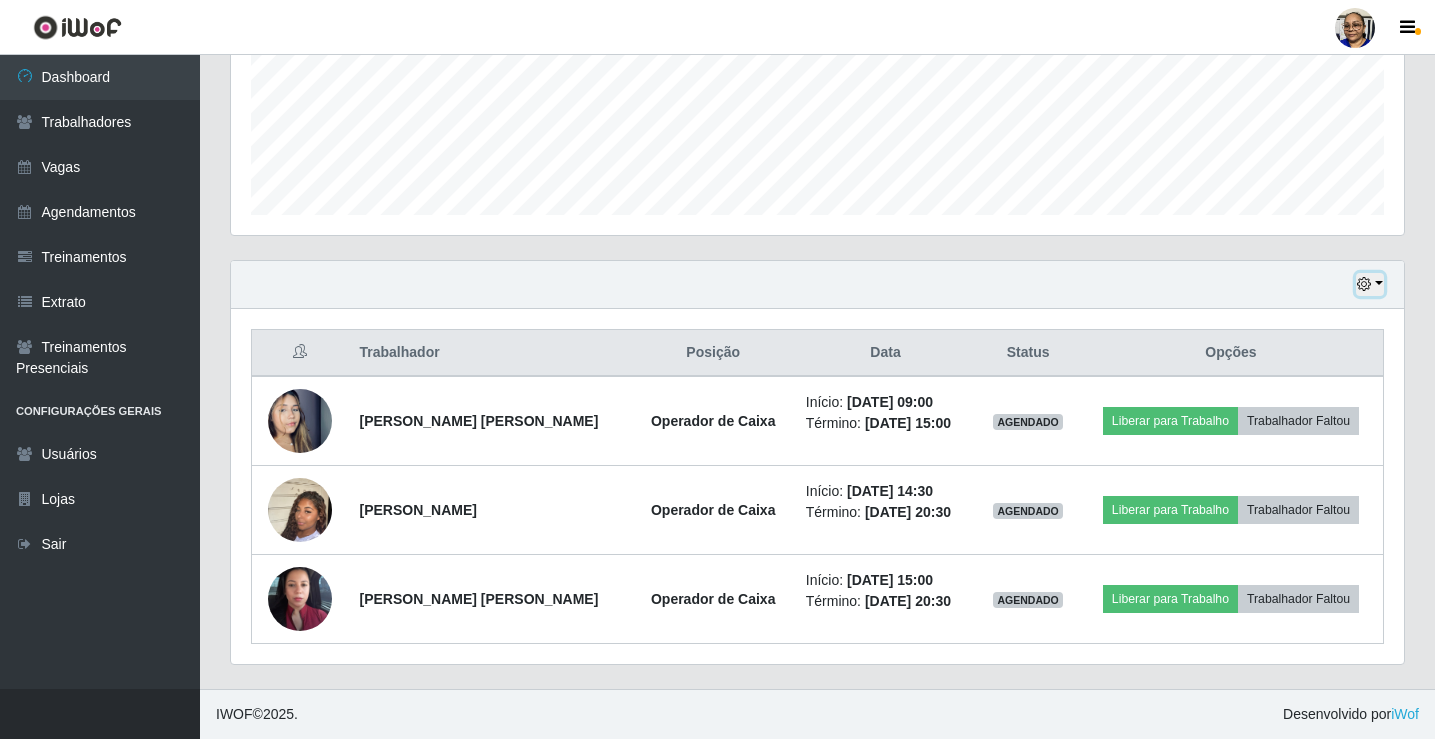 click at bounding box center [1370, 284] 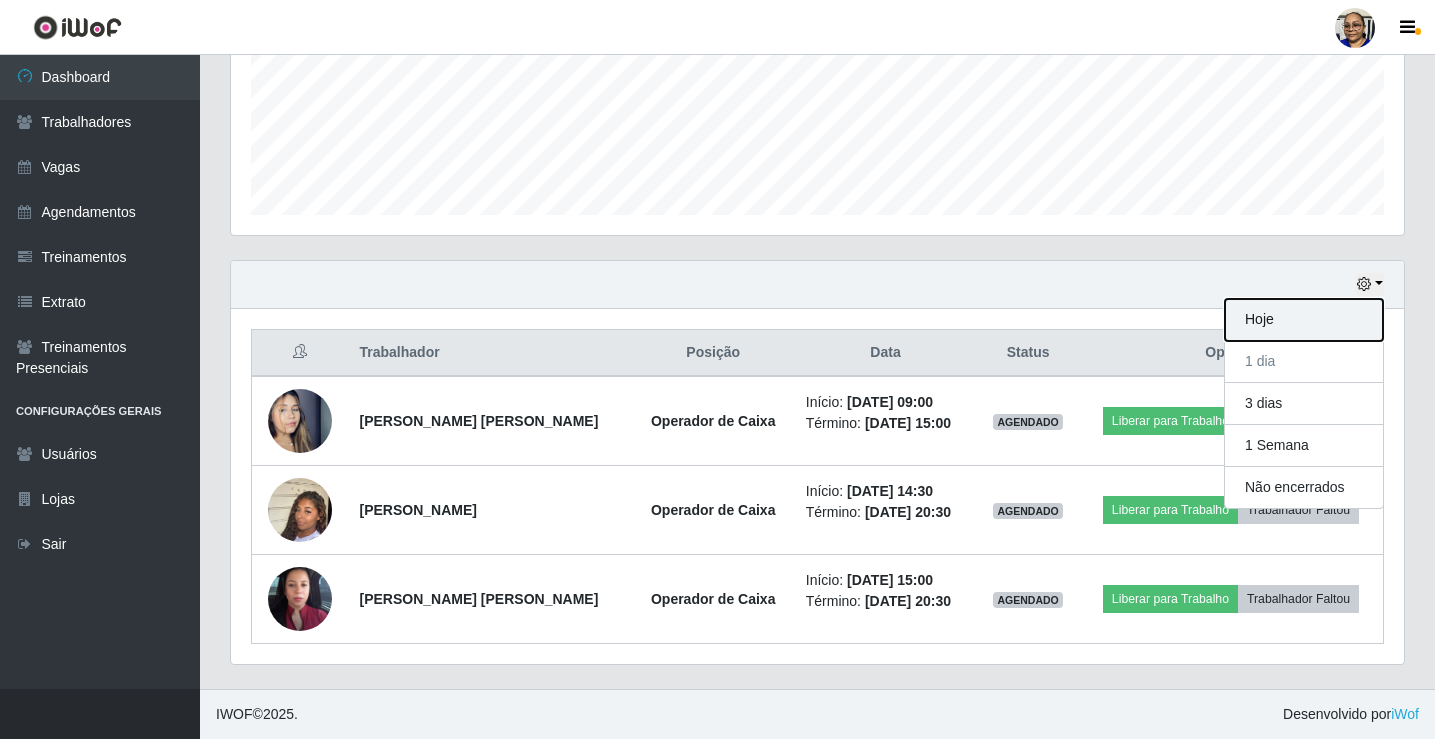 click on "Hoje" at bounding box center (1304, 320) 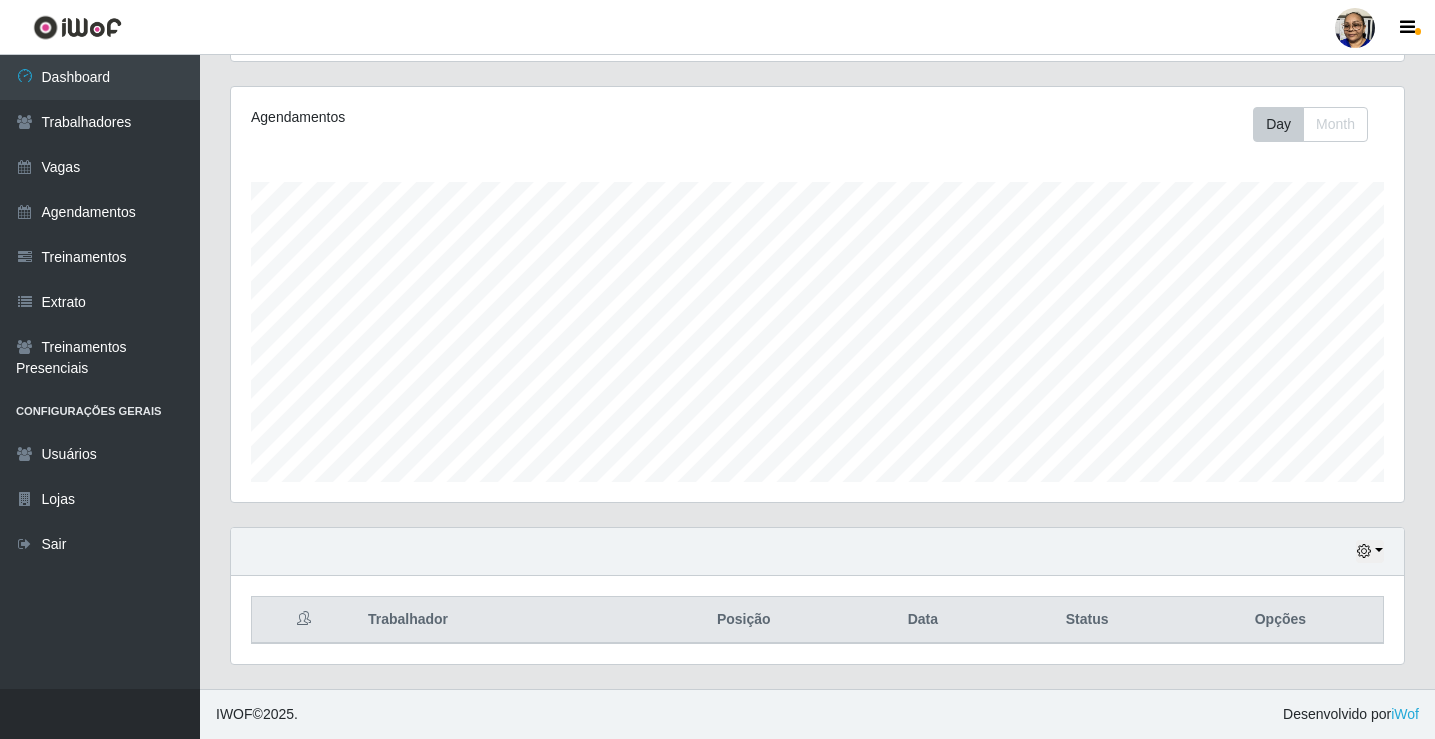 scroll, scrollTop: 233, scrollLeft: 0, axis: vertical 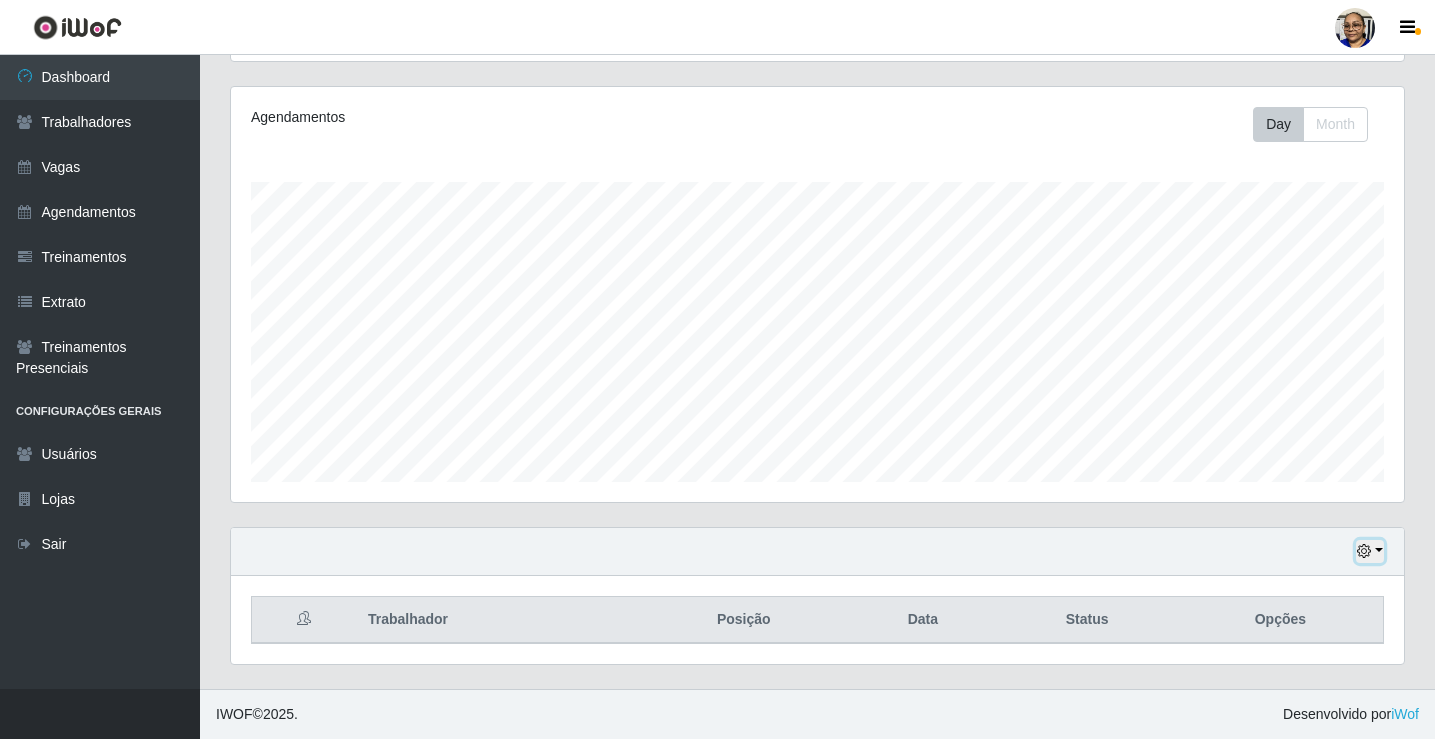 click at bounding box center [1370, 551] 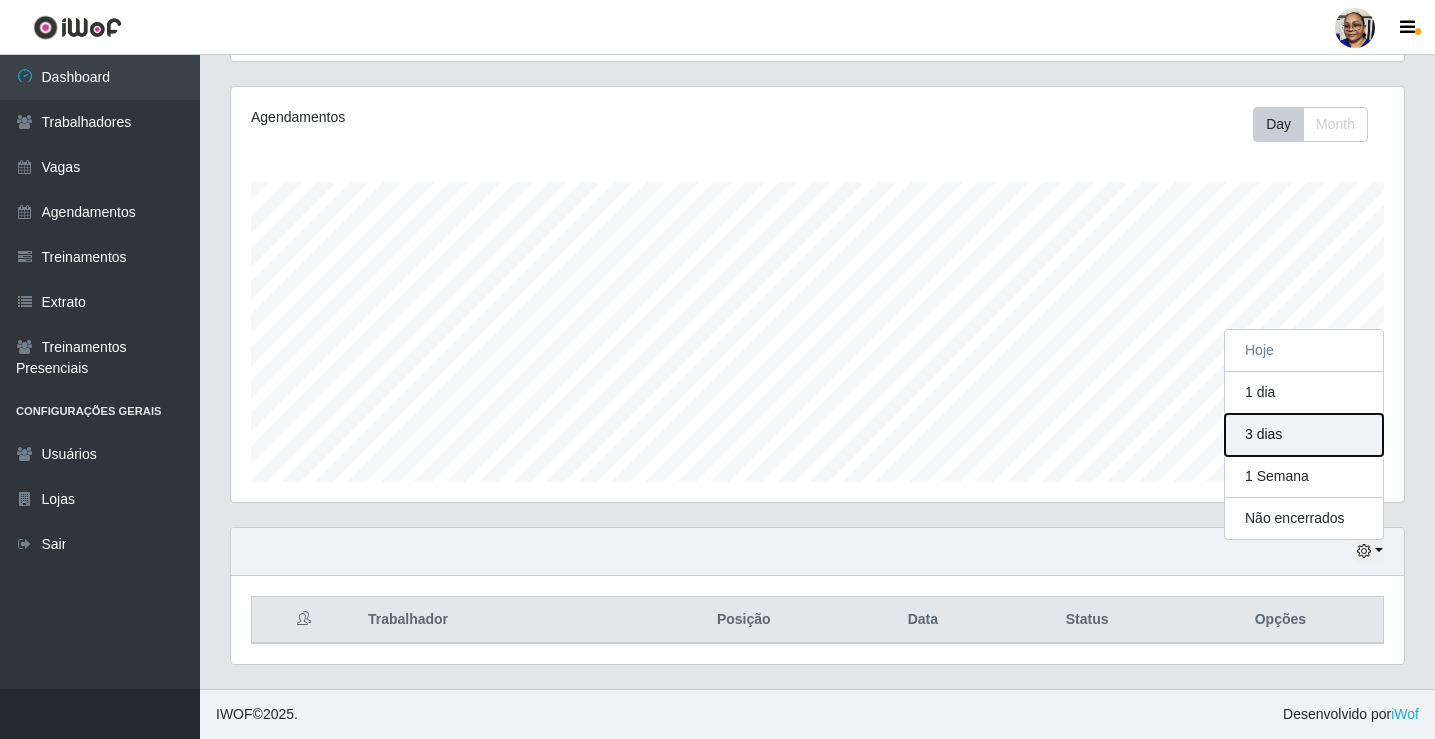 click on "3 dias" at bounding box center [1304, 435] 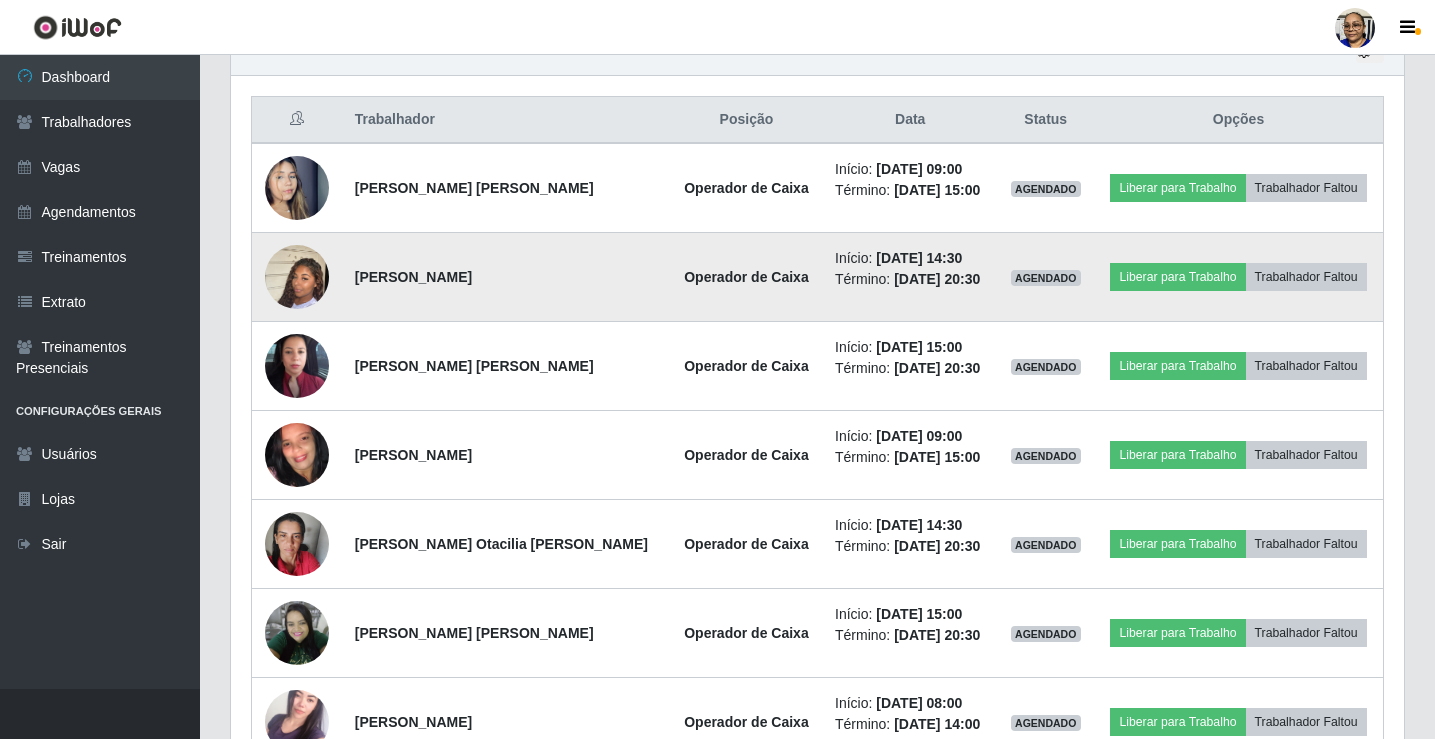 scroll, scrollTop: 500, scrollLeft: 0, axis: vertical 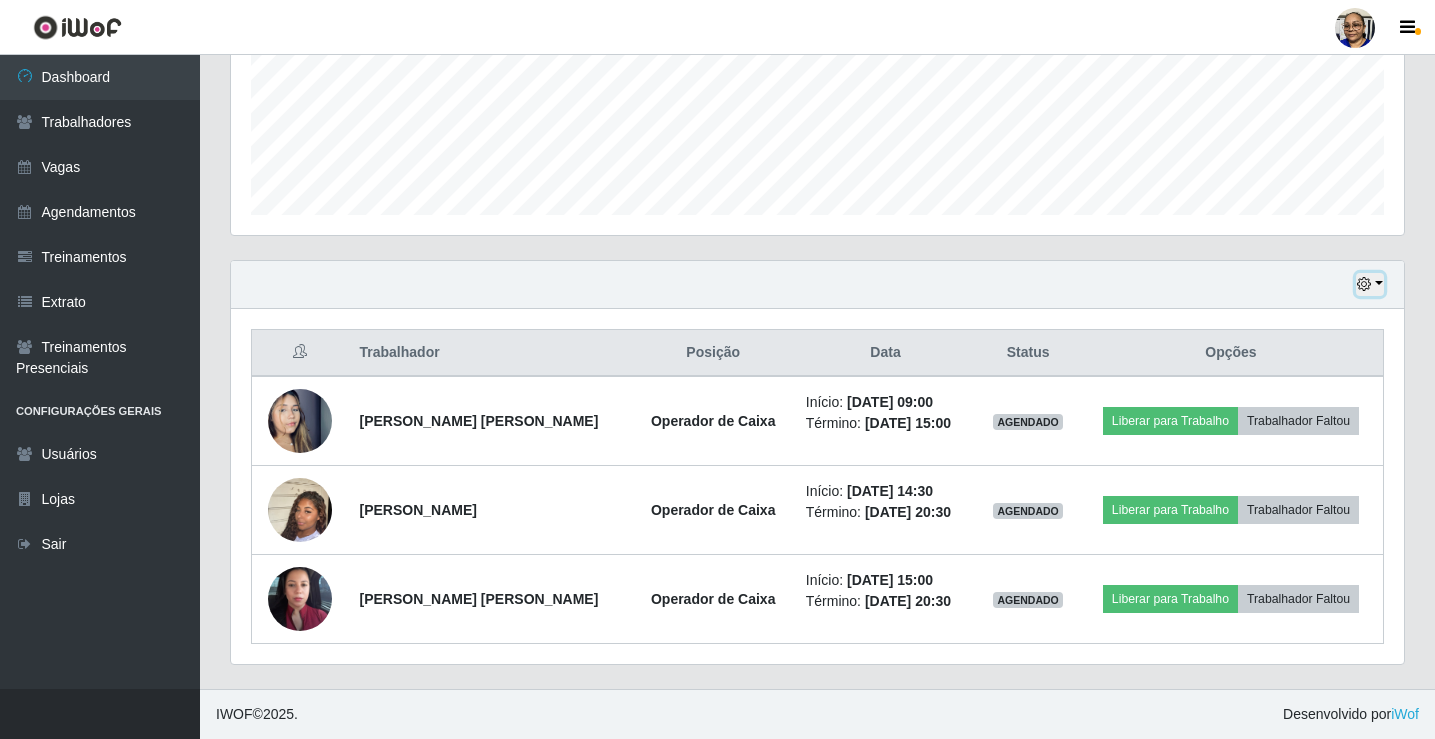click at bounding box center (1370, 284) 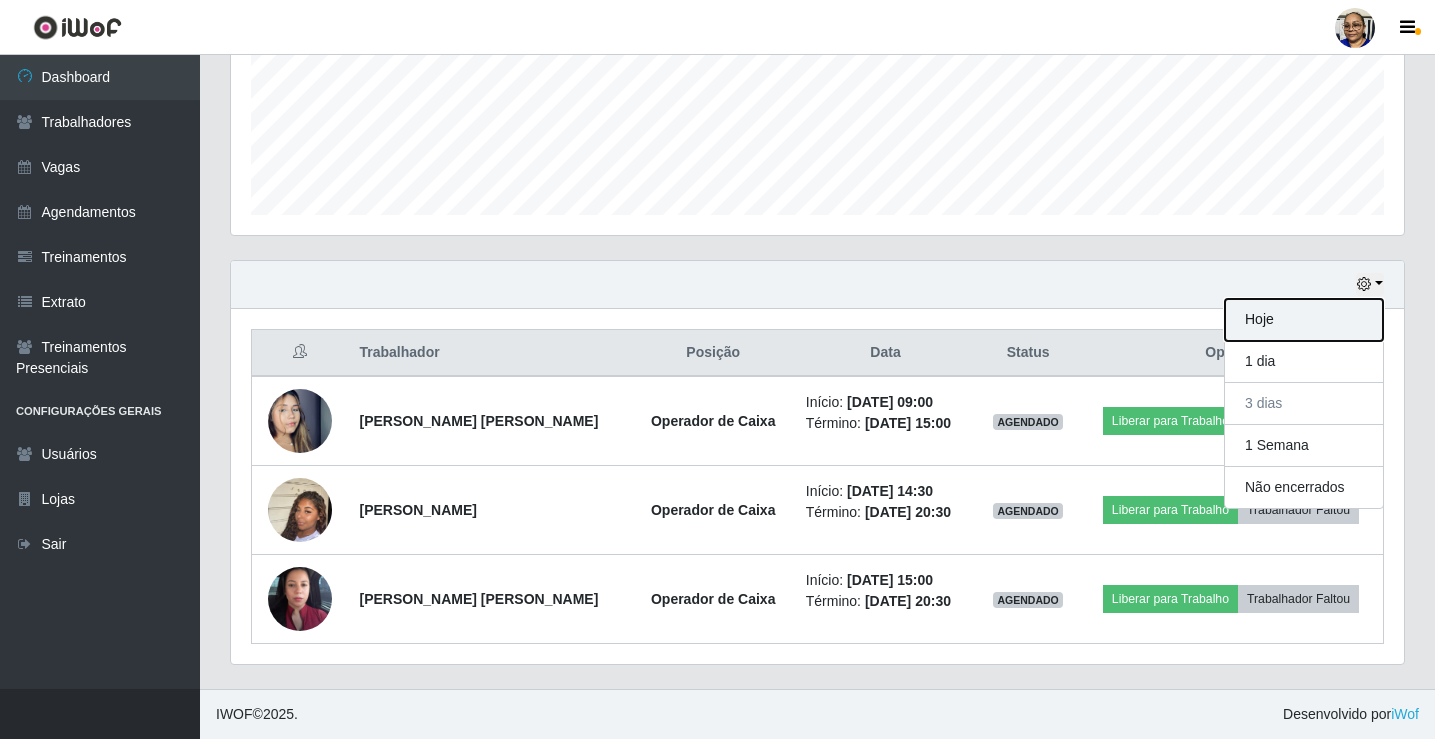 click on "Hoje" at bounding box center (1304, 320) 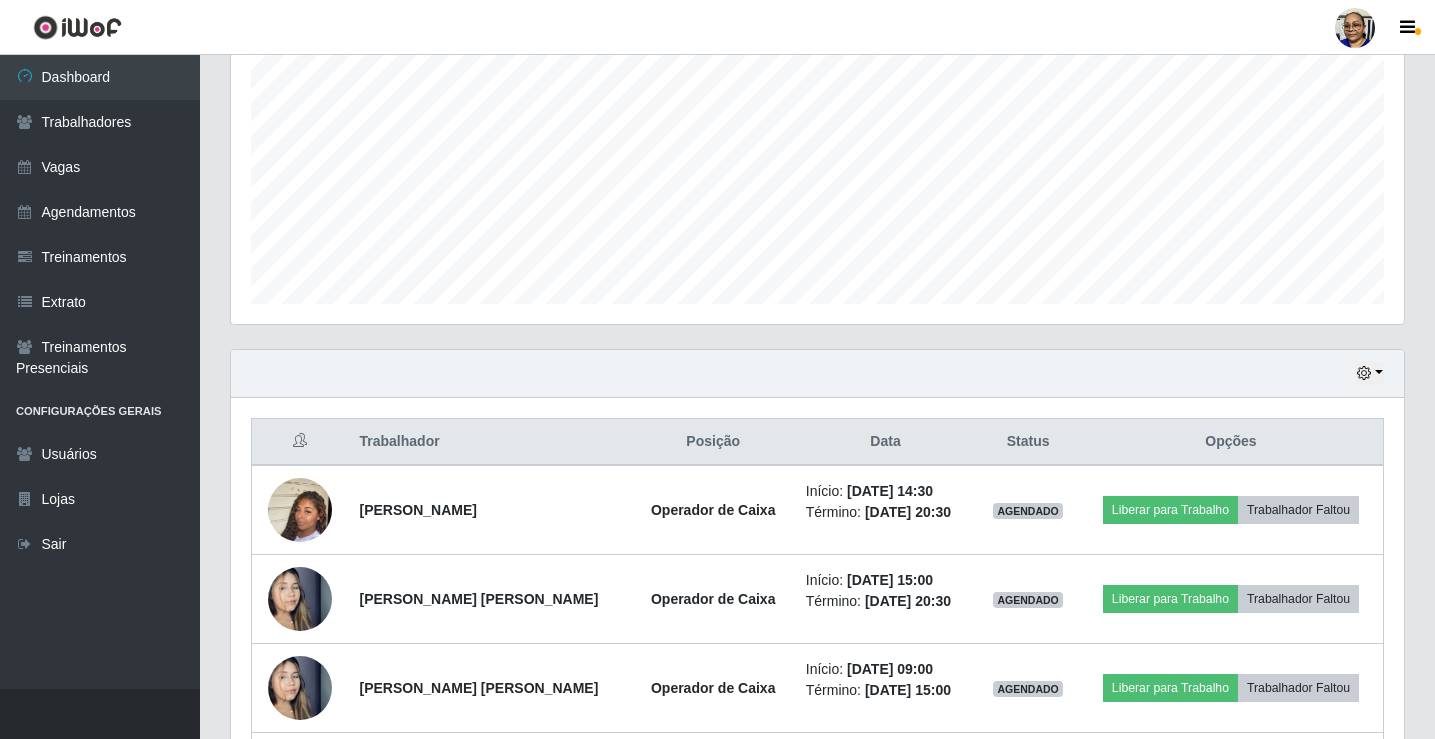scroll, scrollTop: 500, scrollLeft: 0, axis: vertical 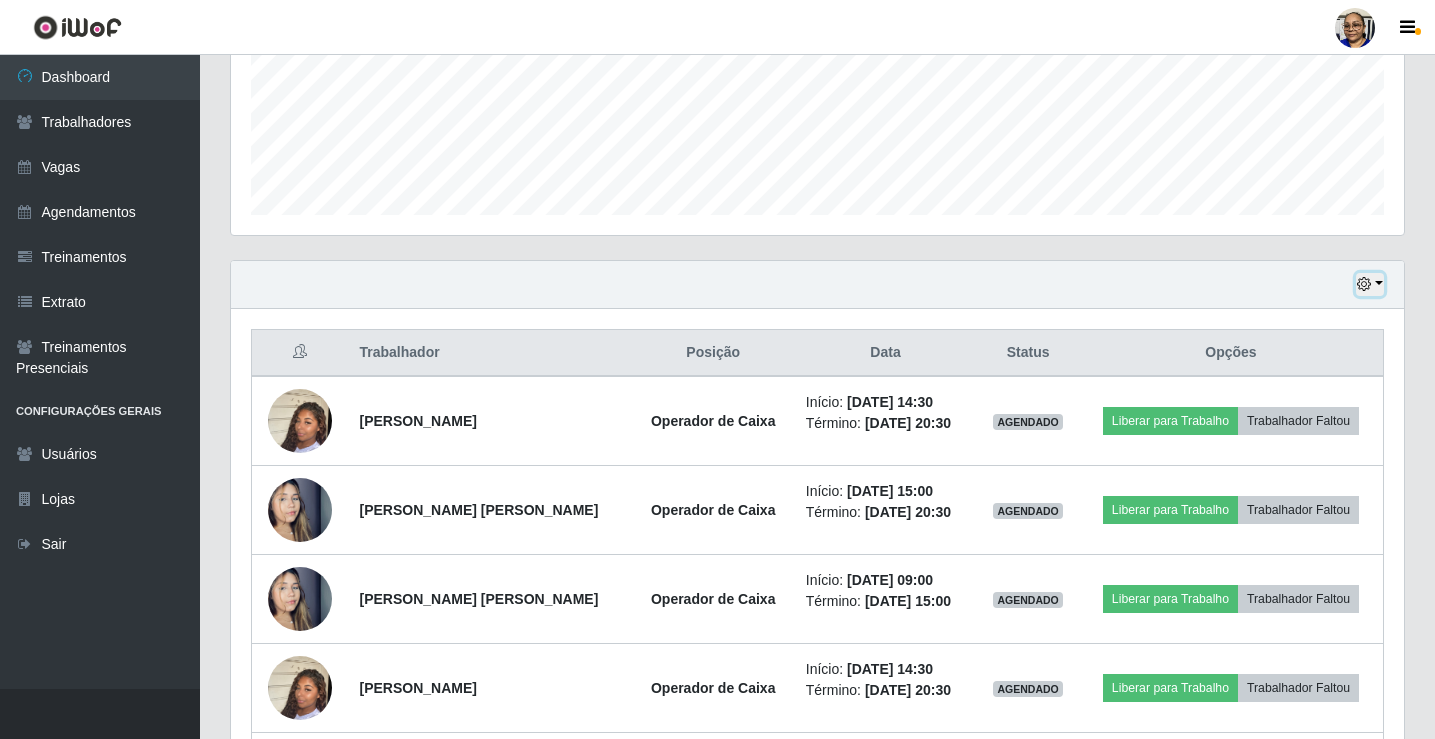 click at bounding box center (1370, 284) 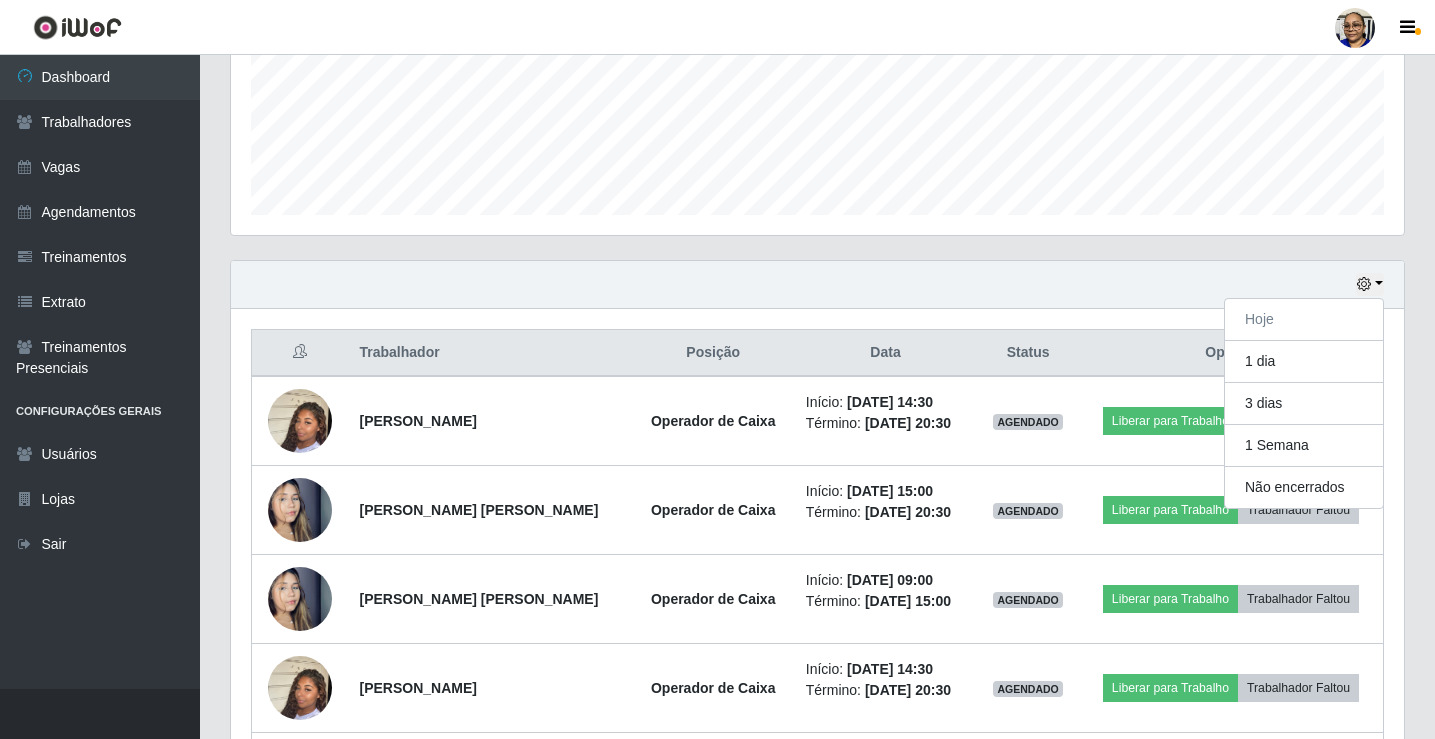 click on "Agendamentos Day Month 18/06 Agendamentos 11.5" at bounding box center (817, 39) 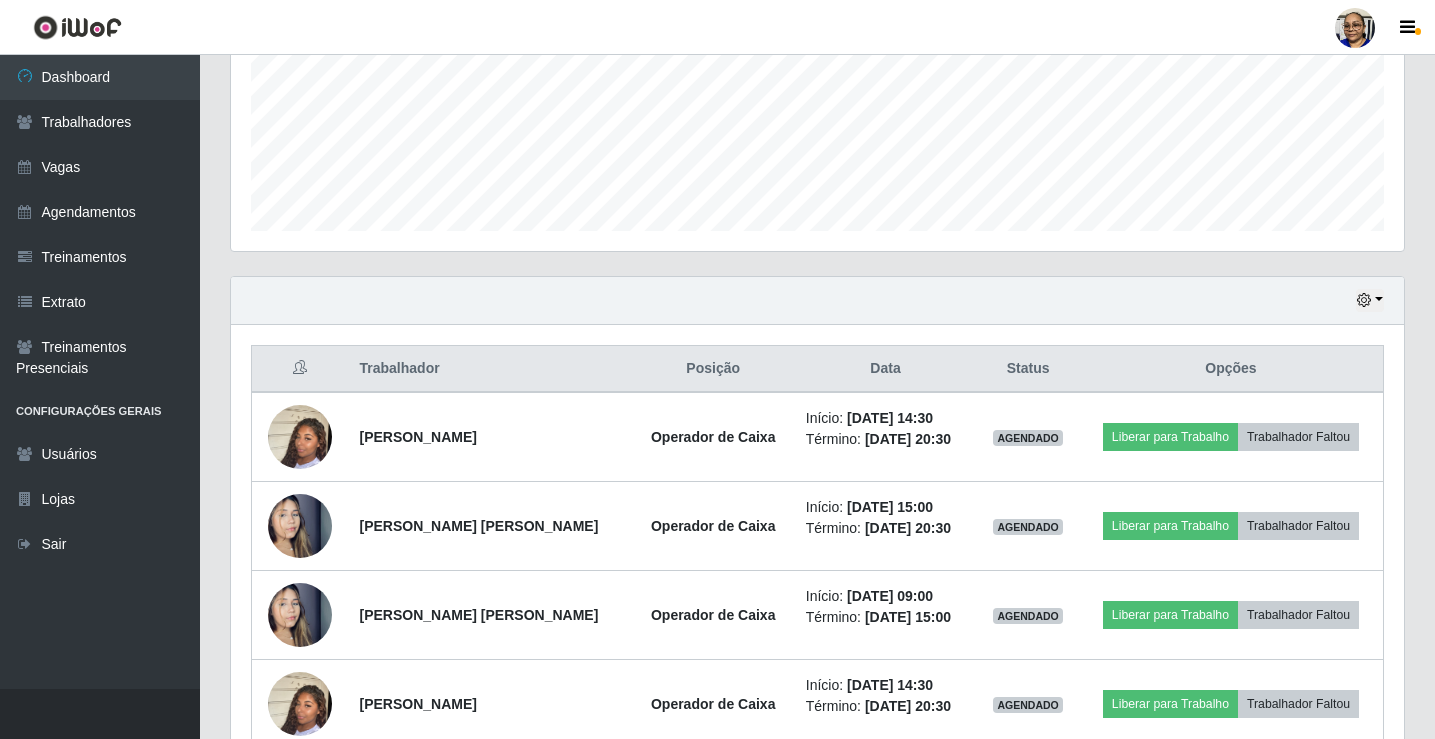 scroll, scrollTop: 378, scrollLeft: 0, axis: vertical 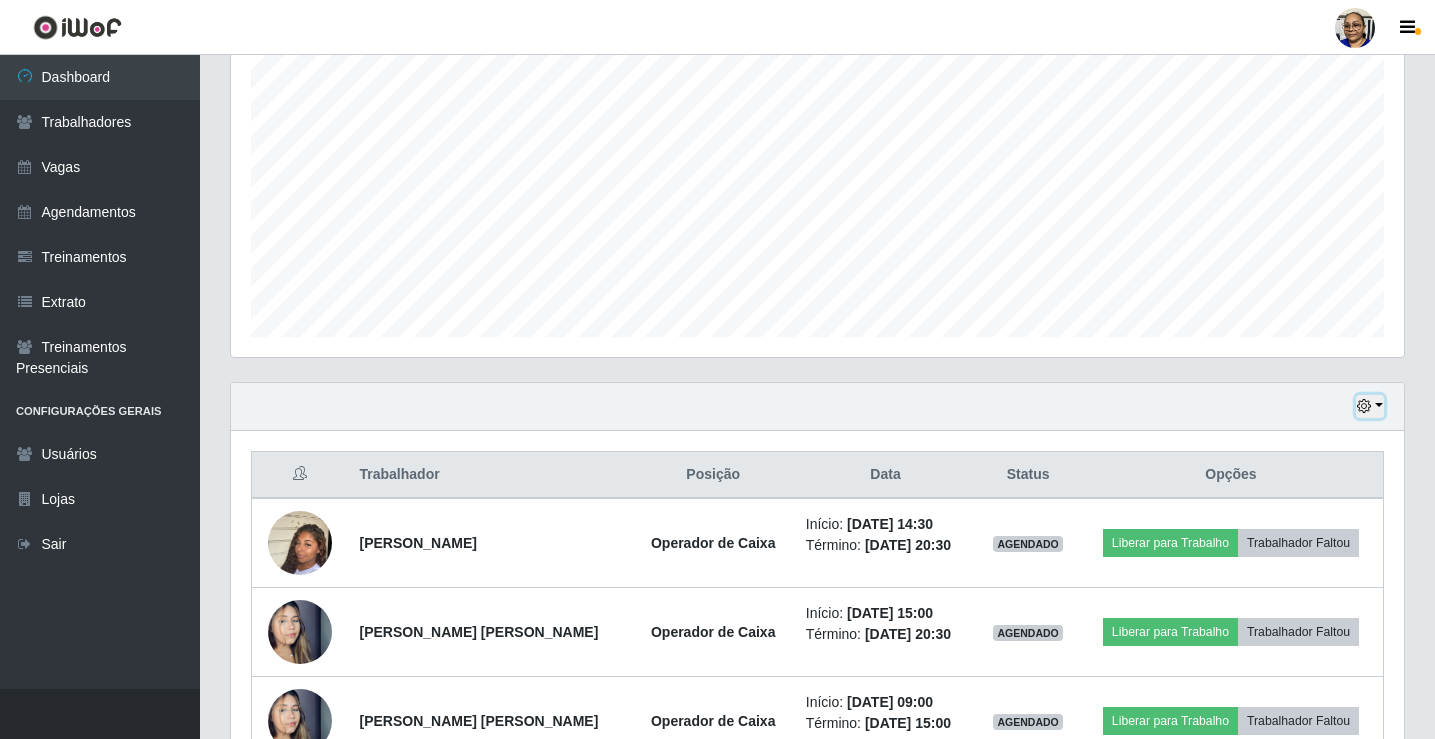 click at bounding box center [1370, 406] 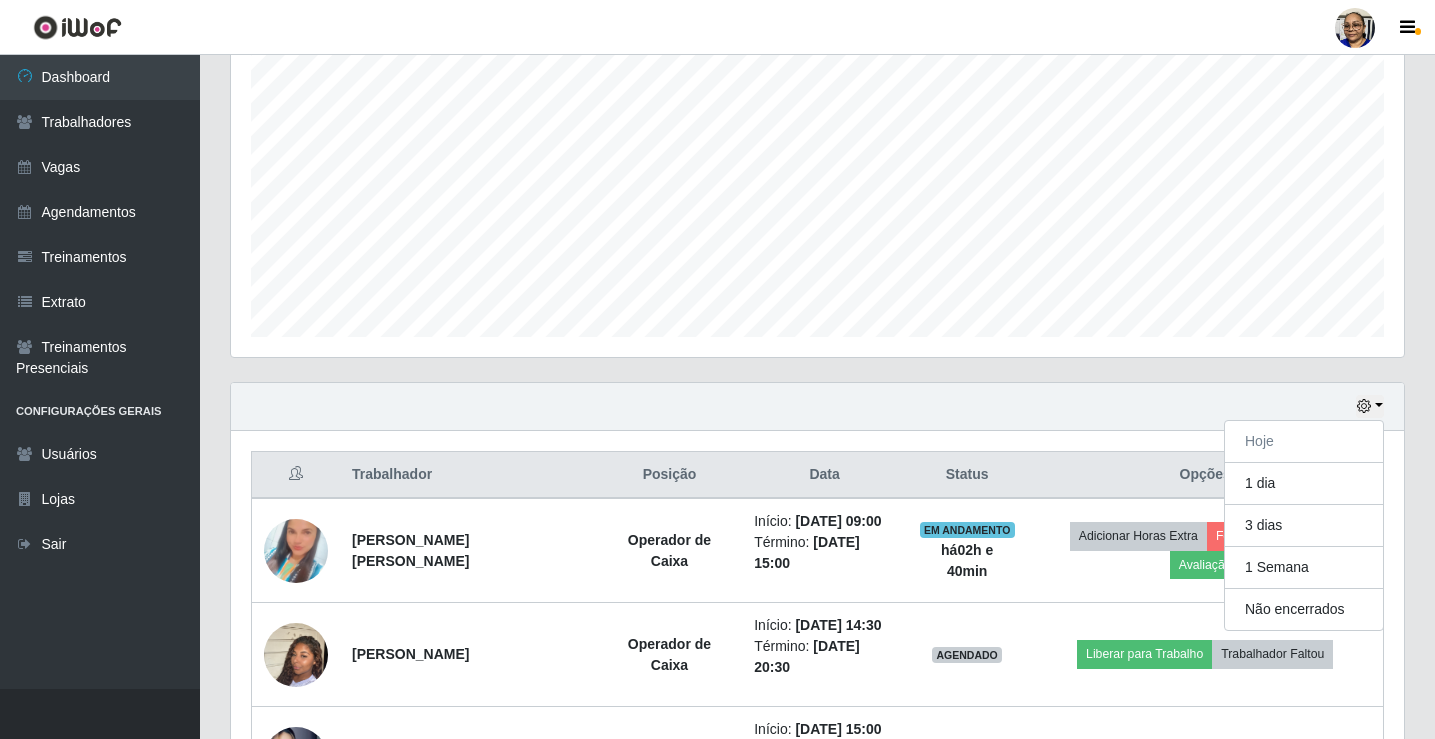 click on "Hoje 1 dia 3 [PERSON_NAME] 1 Semana Não encerrados Trabalhador Posição Data Status Opções [PERSON_NAME] [PERSON_NAME] Operador de Caixa   Início:   [DATE] 09:00 Término:   [DATE] 15:00 EM ANDAMENTO há  02 h e   40  min   Adicionar Horas Extra Forçar Encerramento Avaliação [PERSON_NAME]  Operador de Caixa   Início:   [DATE] 14:30 Término:   [DATE] 20:30 AGENDADO Liberar para Trabalho Trabalhador Faltou [PERSON_NAME] [PERSON_NAME] Operador de Caixa   Início:   [DATE] 15:00 Término:   [DATE] 20:30 AGENDADO Liberar para Trabalho Trabalhador Faltou [PERSON_NAME] [PERSON_NAME] Operador de Caixa   Início:   [DATE] 09:00 Término:   [DATE] 15:00 AGENDADO Liberar para Trabalho Trabalhador Faltou [PERSON_NAME]  Operador de Caixa   Início:   [DATE] 14:30 Término:   [DATE] 20:30 AGENDADO Liberar para Trabalho Trabalhador Faltou [PERSON_NAME] [PERSON_NAME] Operador de Caixa   Início:   [DATE] 15:00 Término:   AGENDADO" at bounding box center (817, 775) 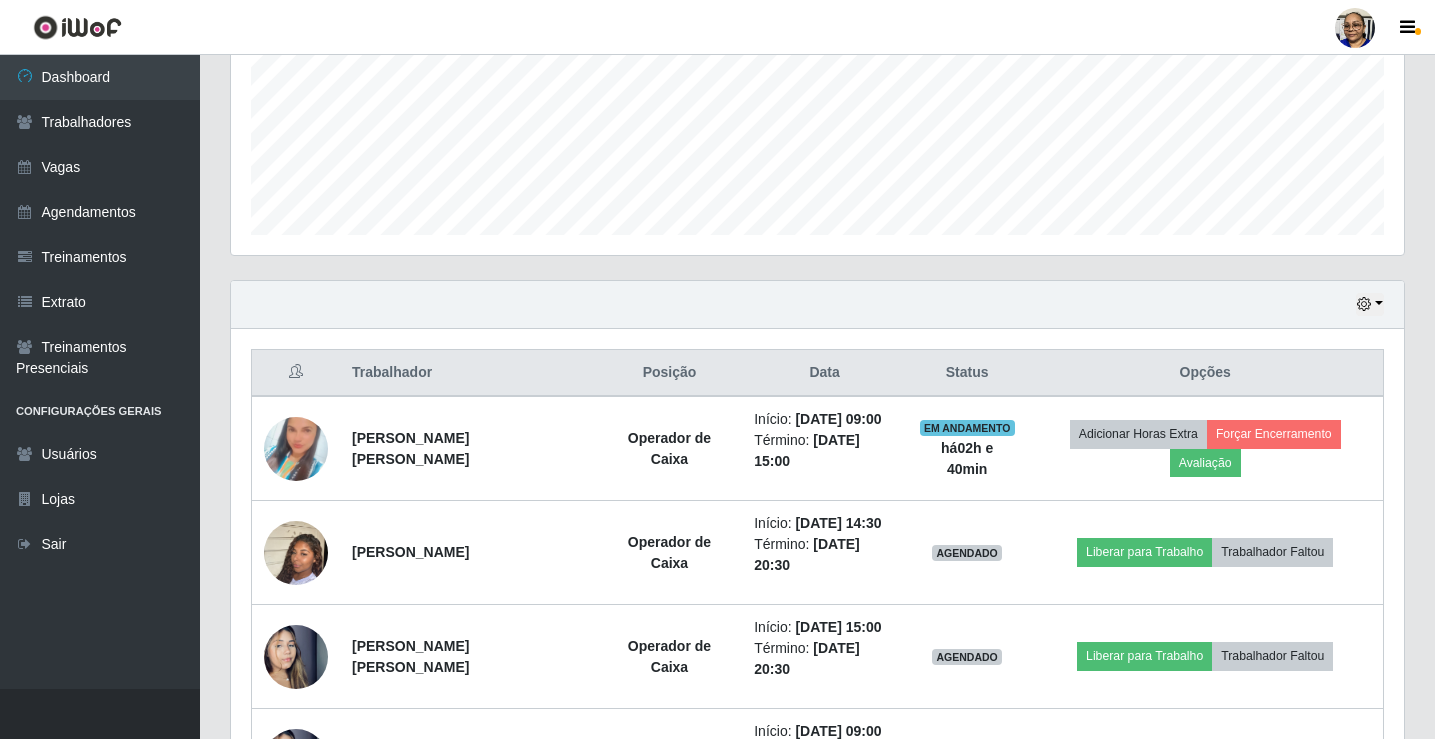 scroll, scrollTop: 478, scrollLeft: 0, axis: vertical 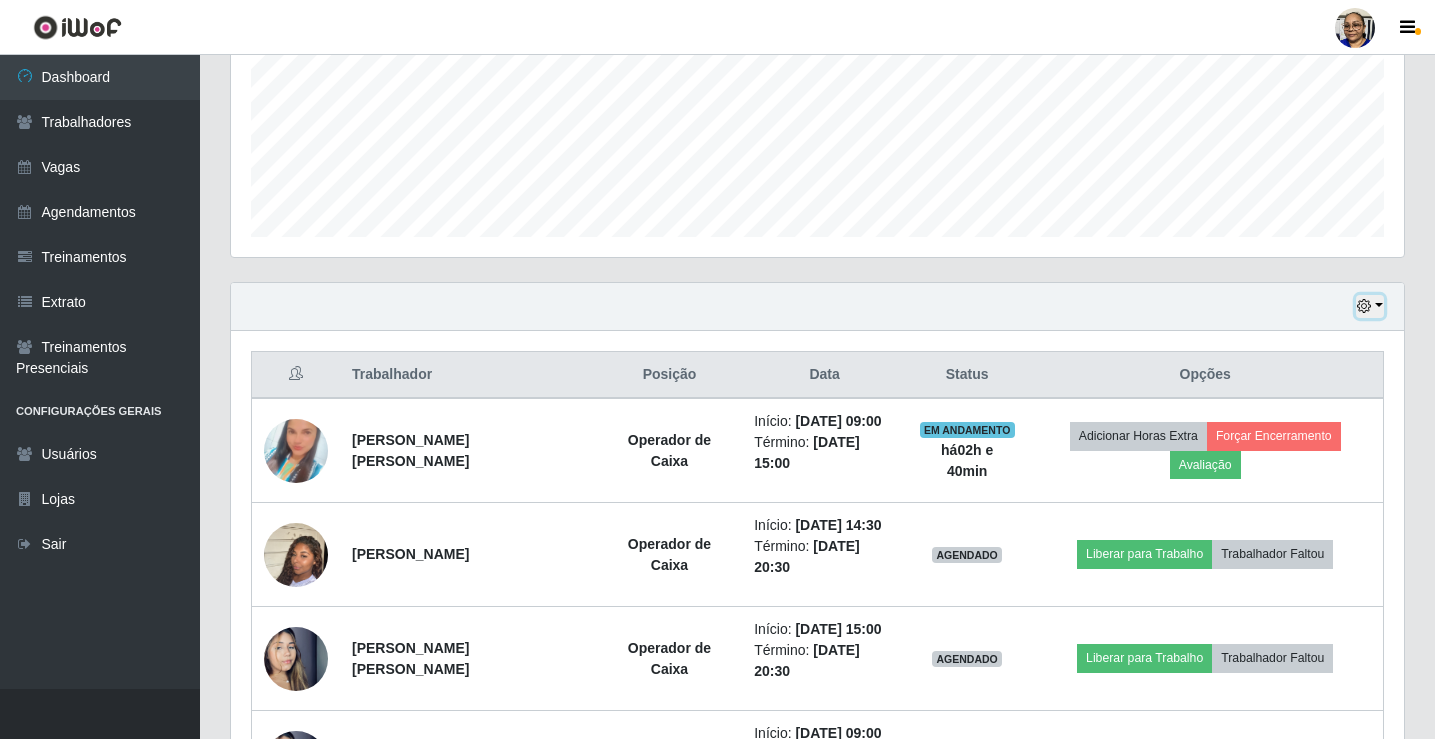 click at bounding box center (1370, 306) 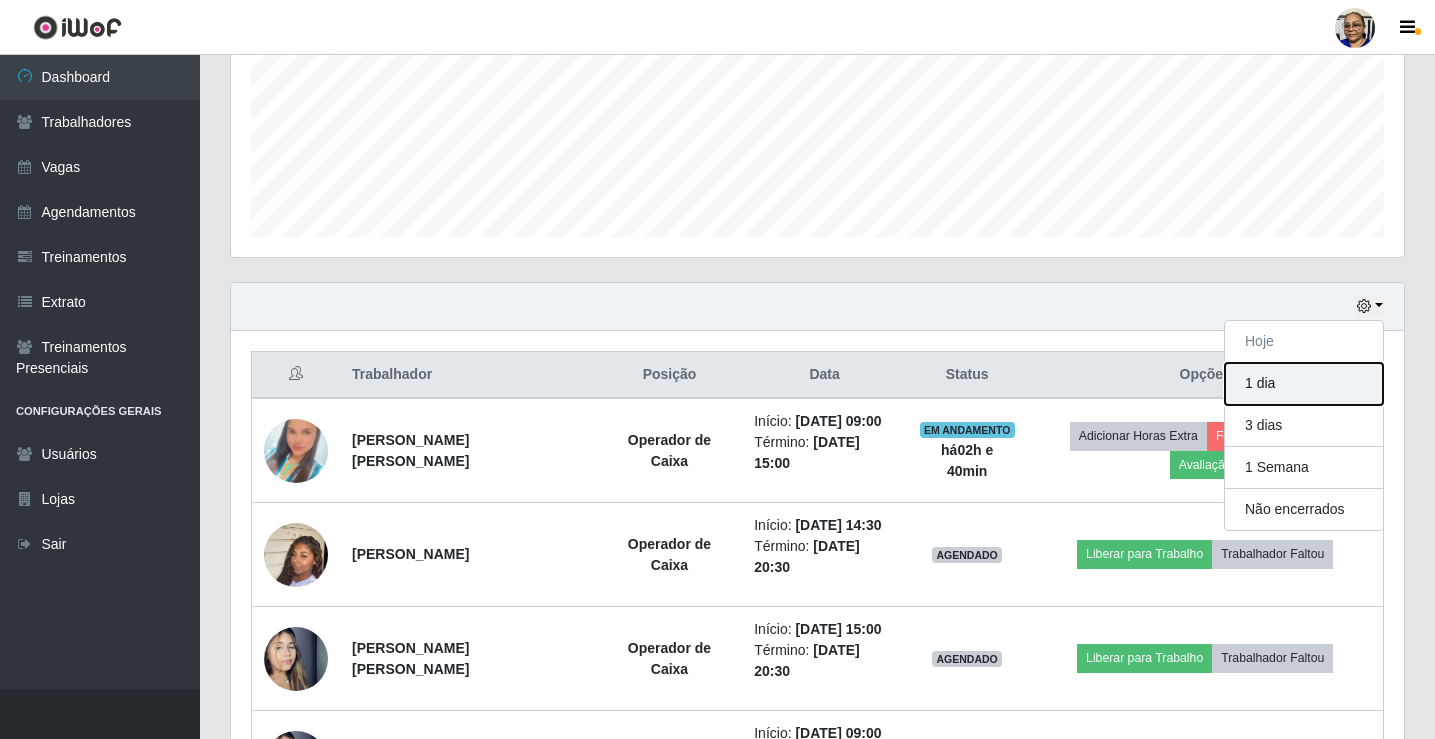 click on "1 dia" at bounding box center (1304, 384) 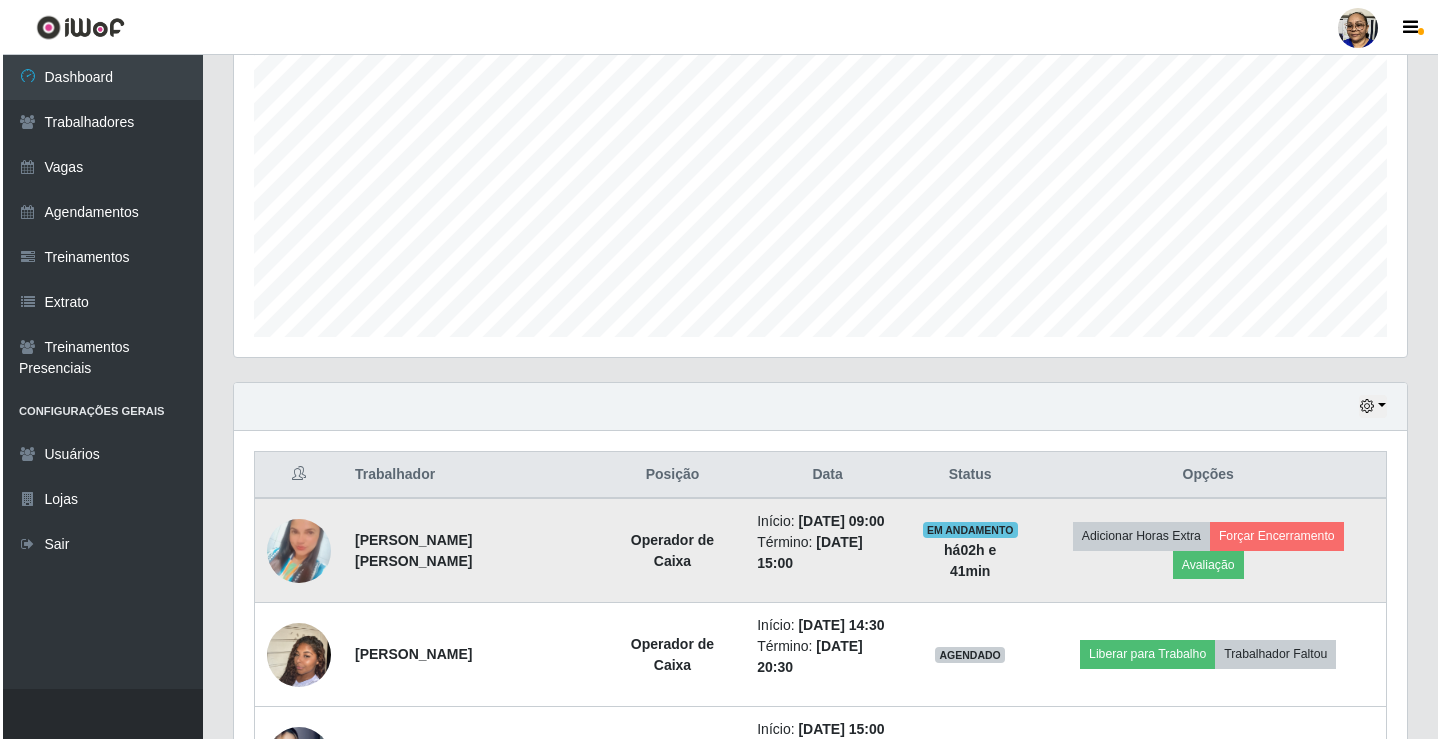scroll, scrollTop: 478, scrollLeft: 0, axis: vertical 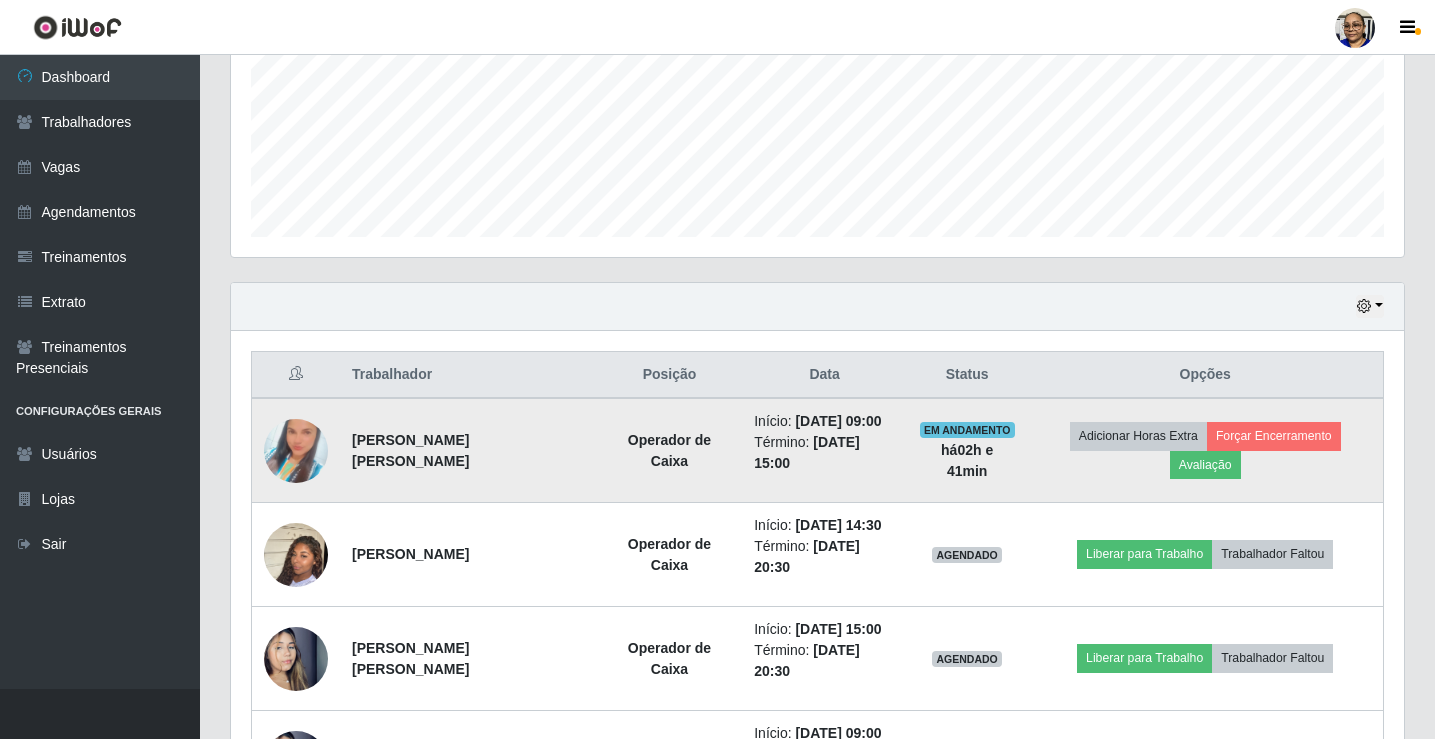 click at bounding box center [296, 451] 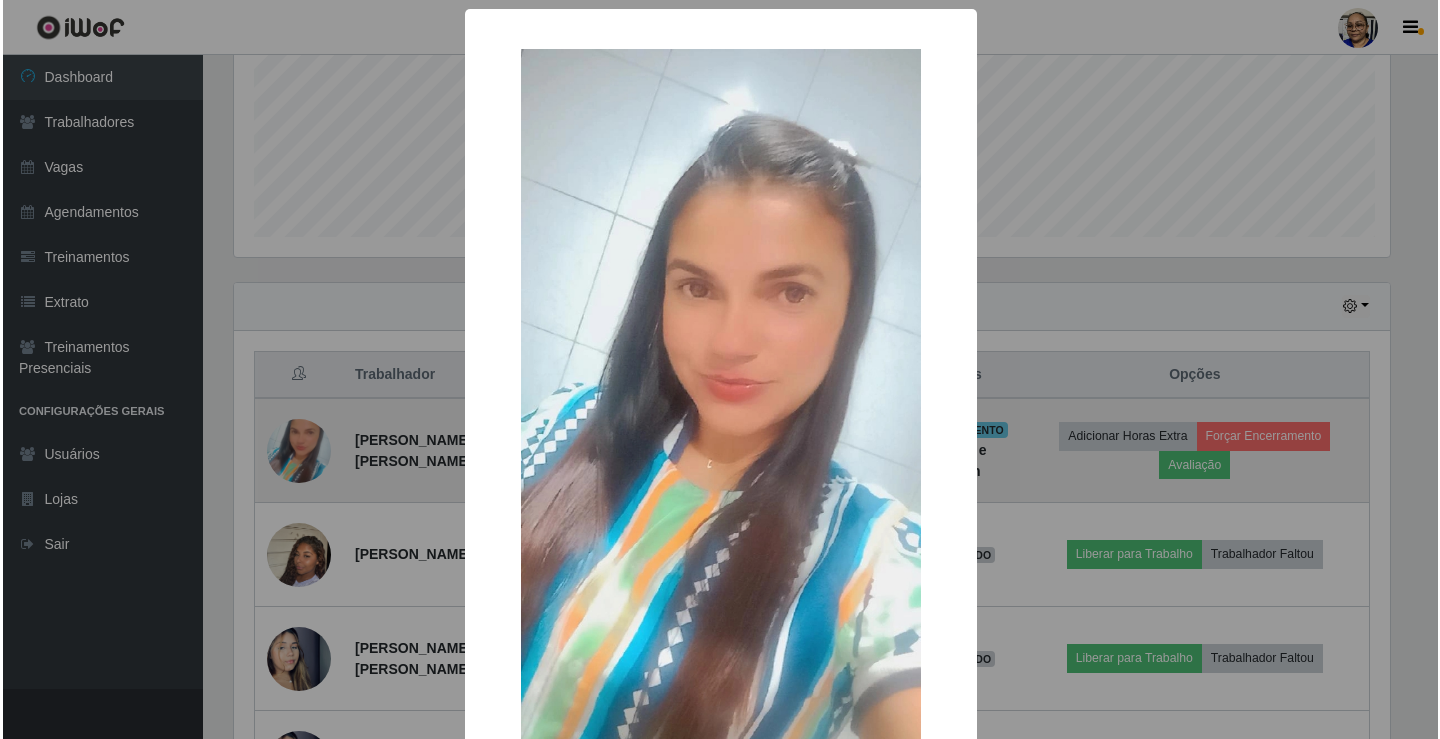 scroll, scrollTop: 999585, scrollLeft: 998839, axis: both 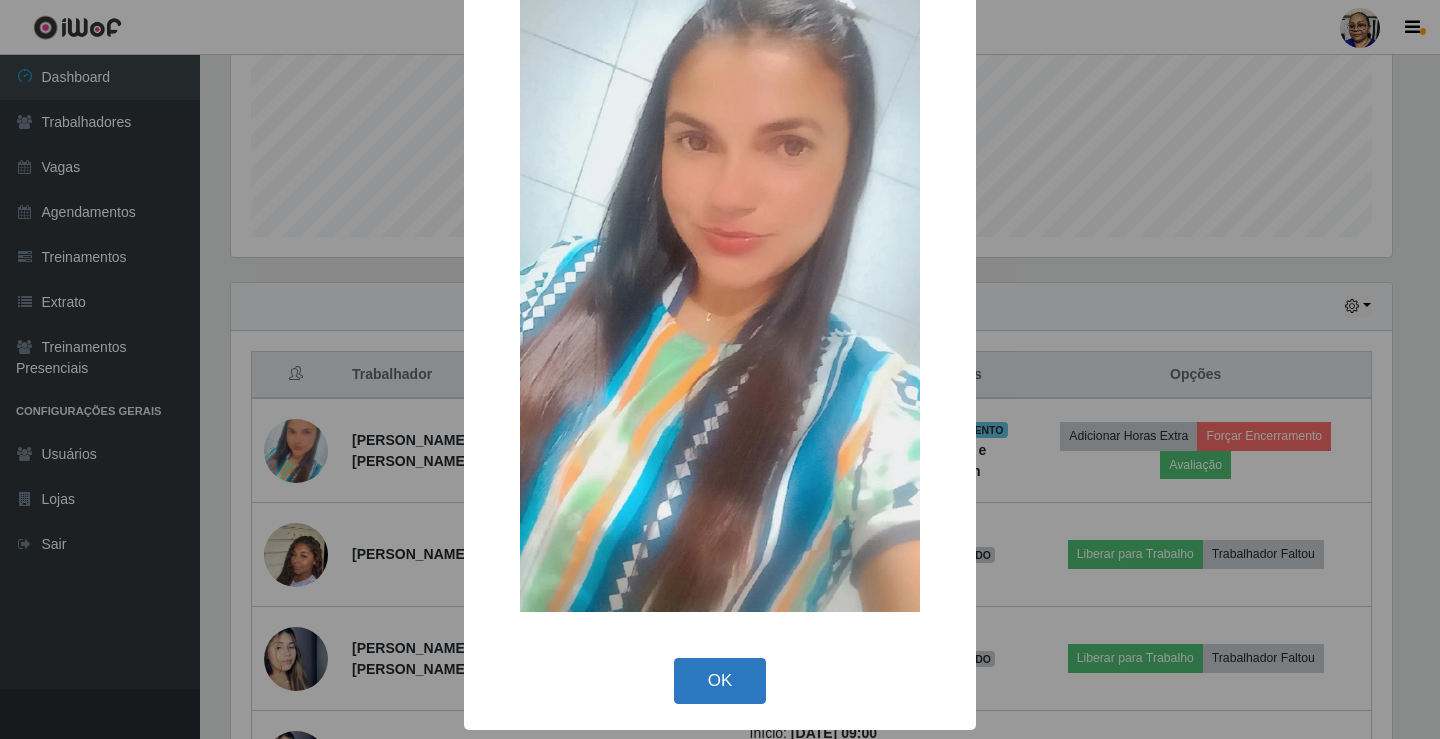 click on "OK" at bounding box center [720, 681] 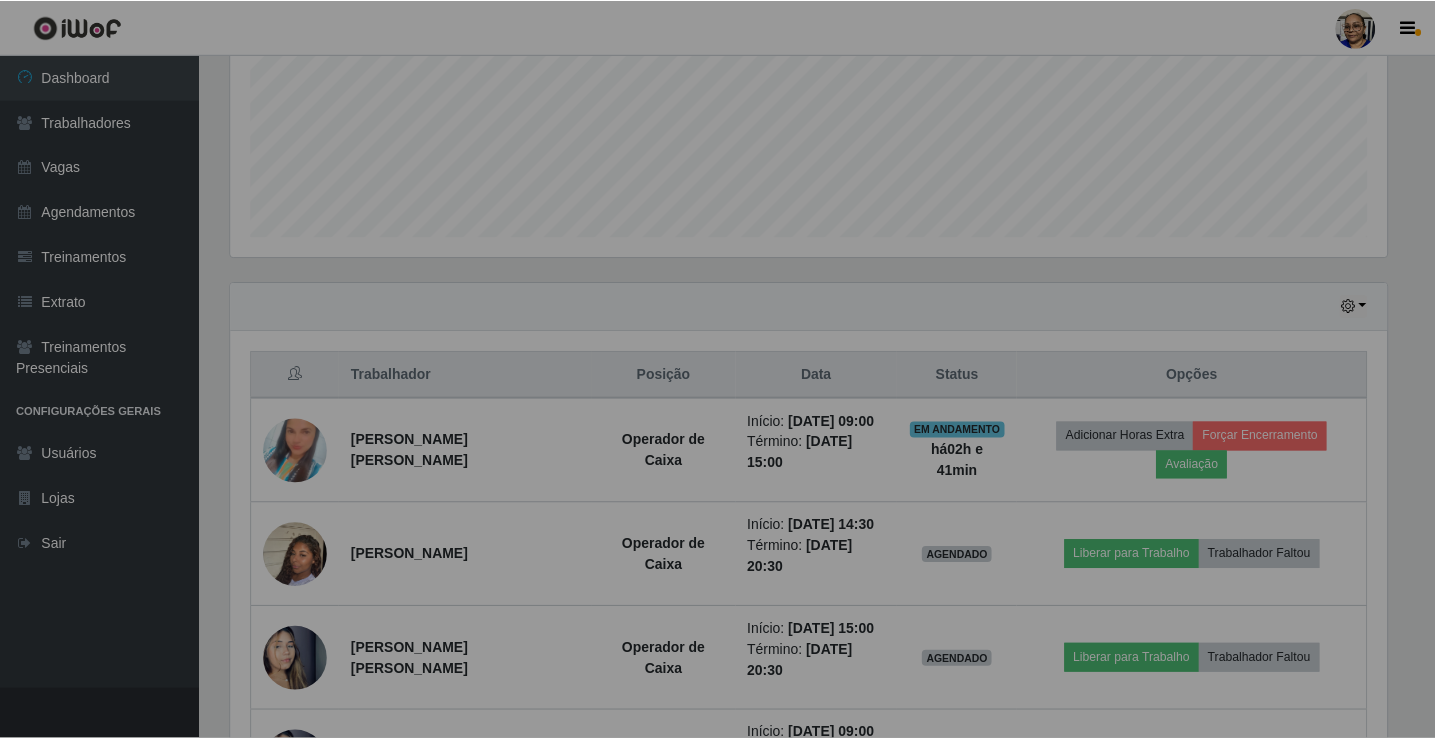 scroll, scrollTop: 999585, scrollLeft: 998827, axis: both 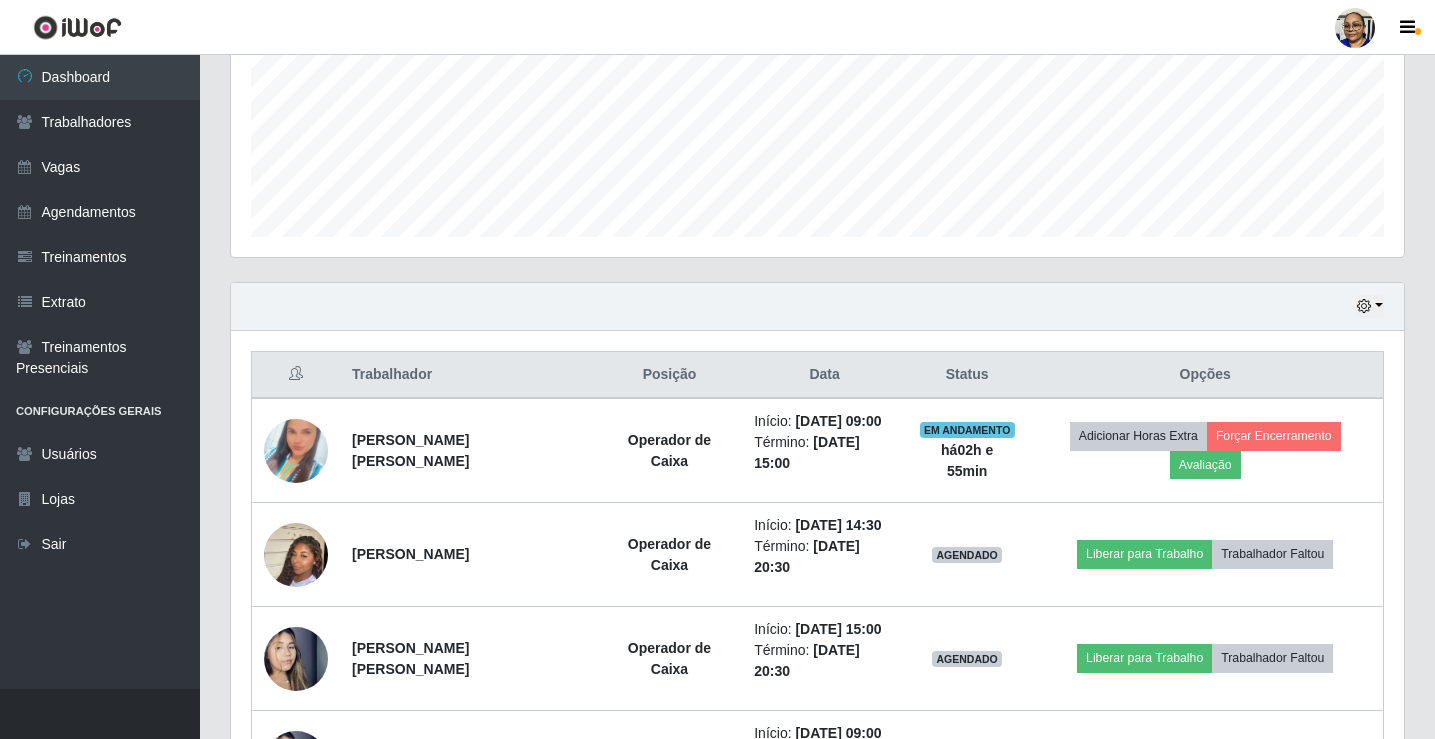 click on "Carregando...  Buscar Recarregando em  10   segundos... Loja [Selecione...] Mercadinho São Francisco Função [Selecione...] ASG ASG + ASG ++ Balconista de Açougue  Balconista de Açougue + Operador de Caixa Operador de Caixa + Operador de Caixa ++ Operador de Loja Operador de Loja + Operador de Loja ++ Repositor  Repositor + Repositor ++ Repositor de Hortifruti Repositor de Hortifruti + Repositor de Hortifruti ++ Agendamentos Day Month 18/06 Agendamentos 11.5   Hoje 1 dia 3 [PERSON_NAME] 1 Semana Não encerrados Trabalhador Posição Data Status Opções [PERSON_NAME] [PERSON_NAME] Operador de Caixa   Início:   [DATE] 09:00 Término:   [DATE] 15:00 EM ANDAMENTO há  02 h e   55  min   Adicionar Horas Extra Forçar Encerramento Avaliação [PERSON_NAME]  Operador de Caixa   Início:   [DATE] 14:30 Término:   [DATE] 20:30 AGENDADO Liberar para Trabalho Trabalhador Faltou [PERSON_NAME] [PERSON_NAME] Operador de Caixa   Início:   [DATE] 15:00 Término:   [DATE] 20:30" at bounding box center (817, 347) 